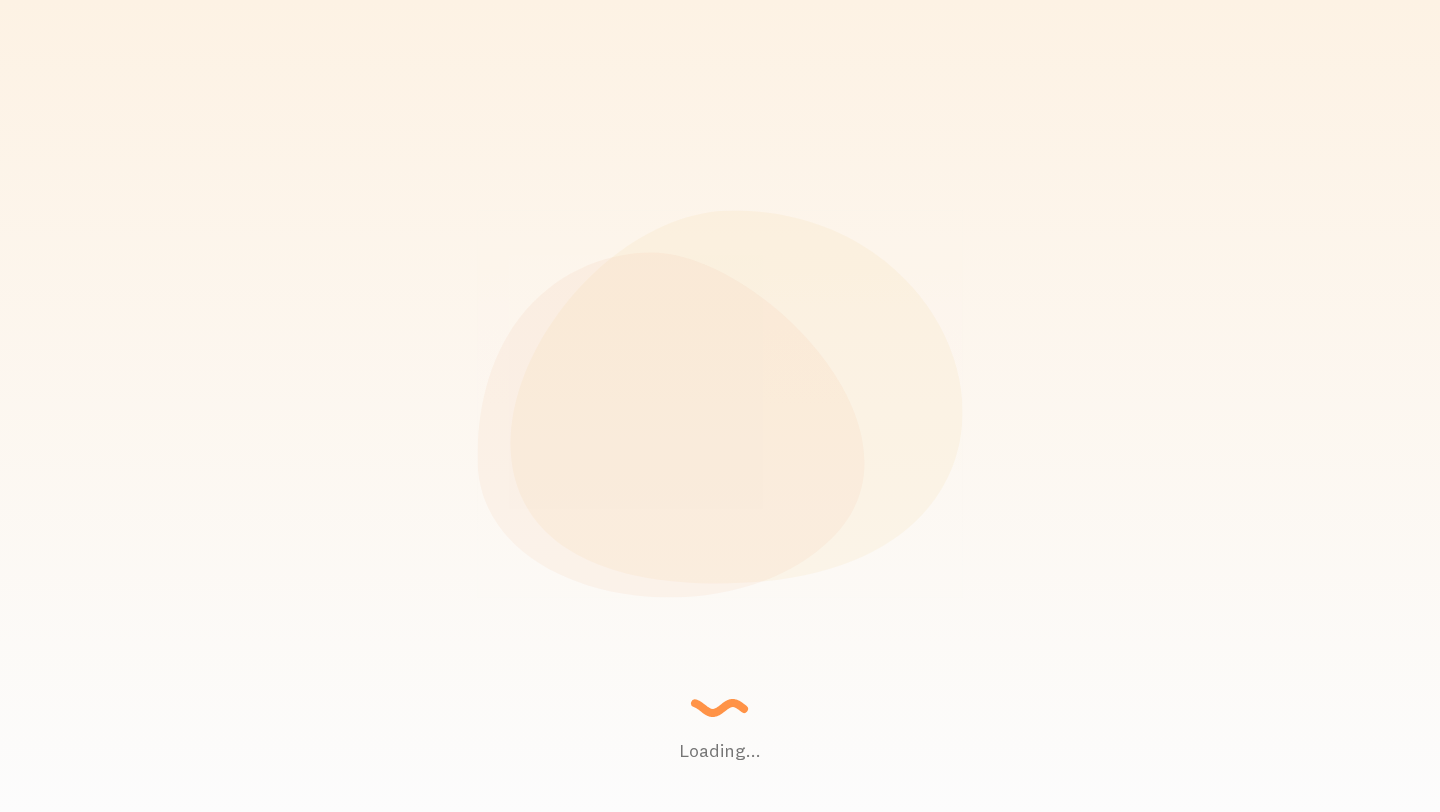 scroll, scrollTop: 0, scrollLeft: 0, axis: both 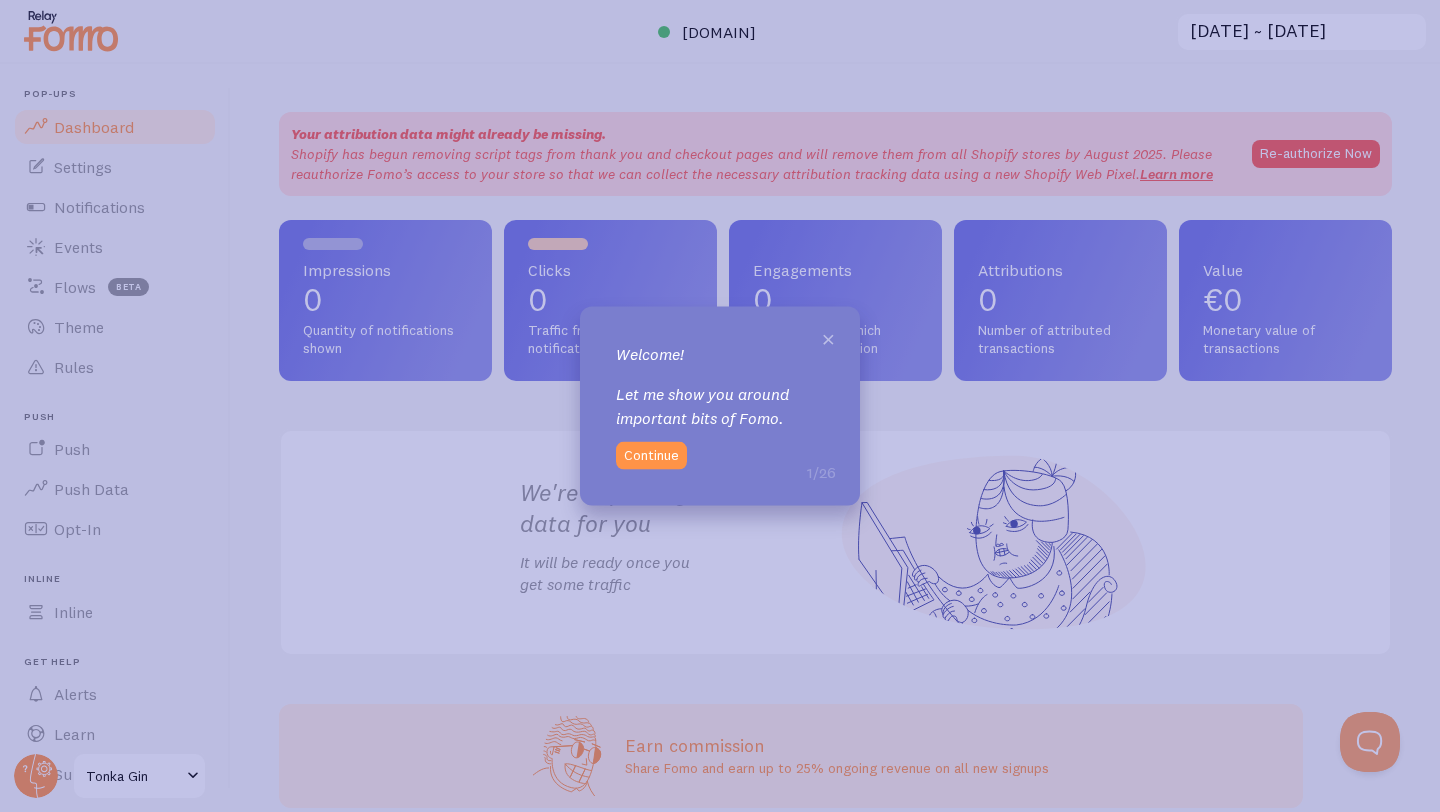 click on "×" at bounding box center [828, 338] 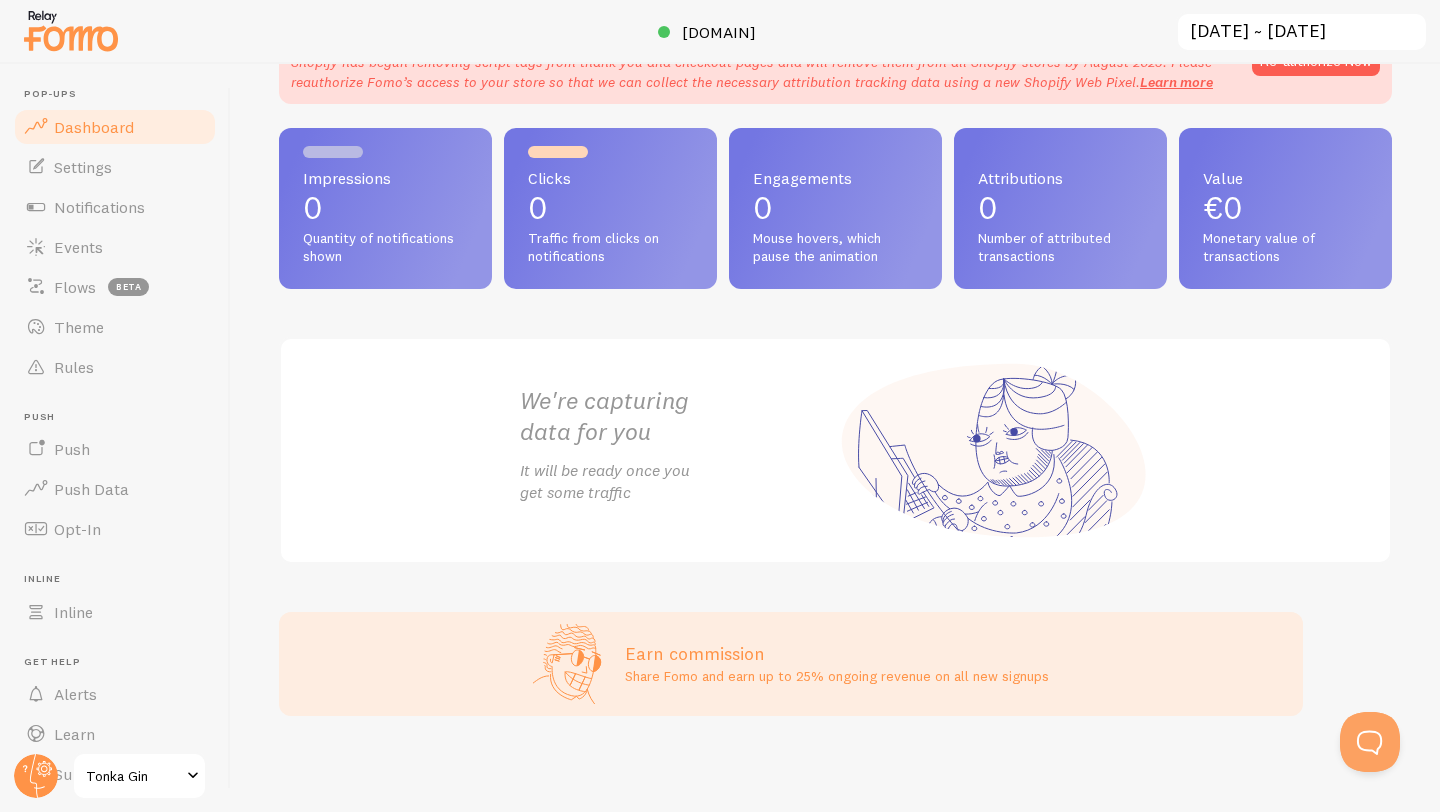 scroll, scrollTop: 0, scrollLeft: 0, axis: both 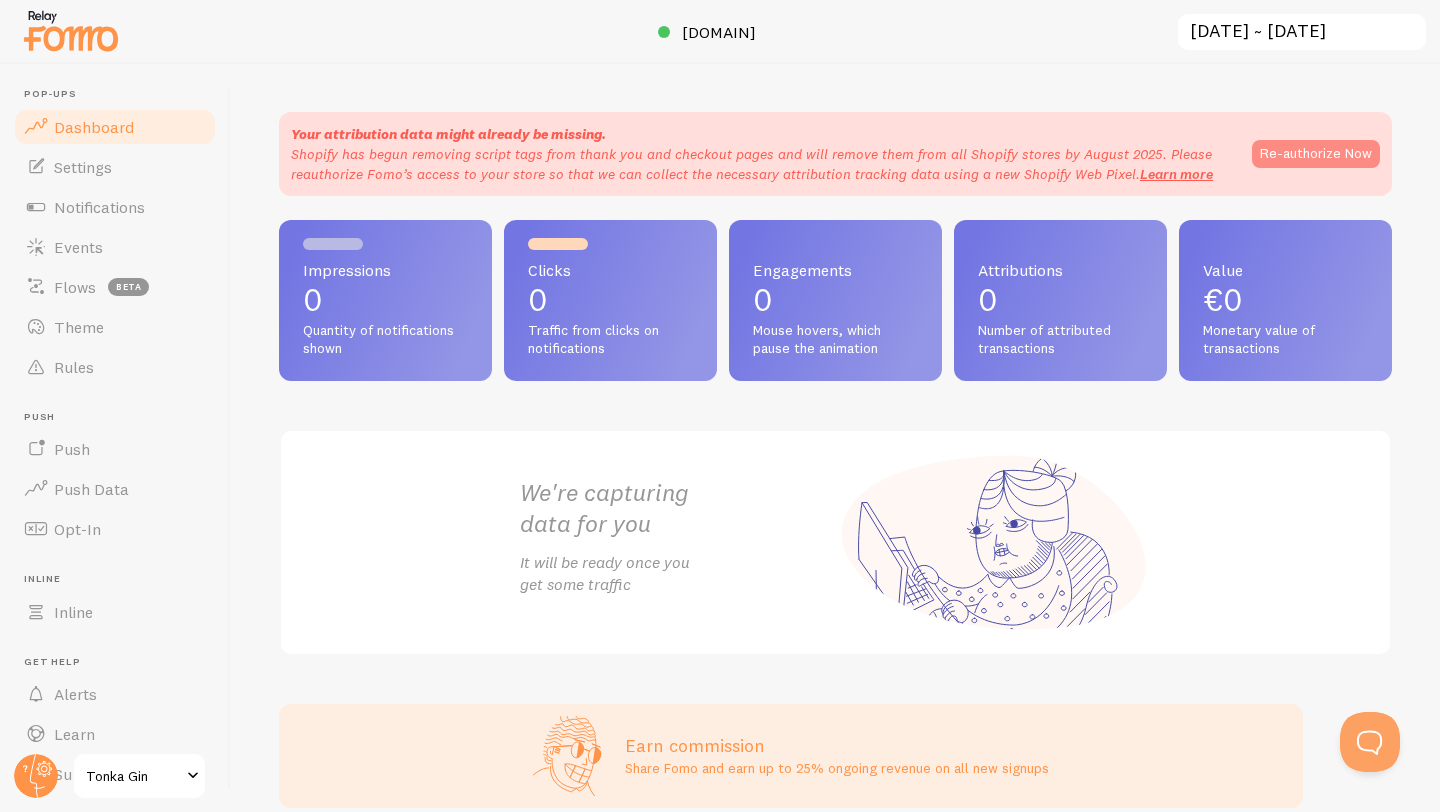 click on "Re-authorize Now" at bounding box center [1316, 154] 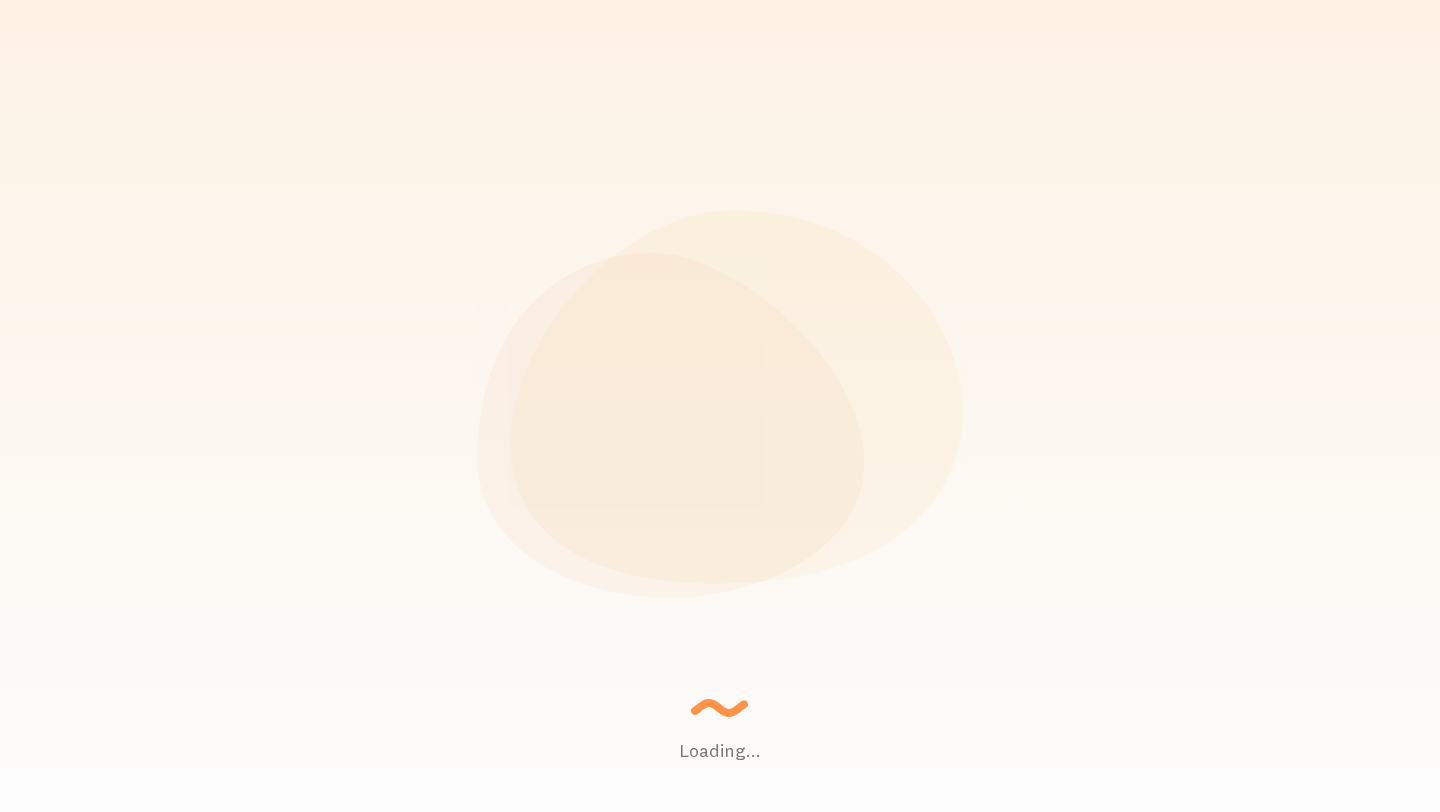 scroll, scrollTop: 0, scrollLeft: 0, axis: both 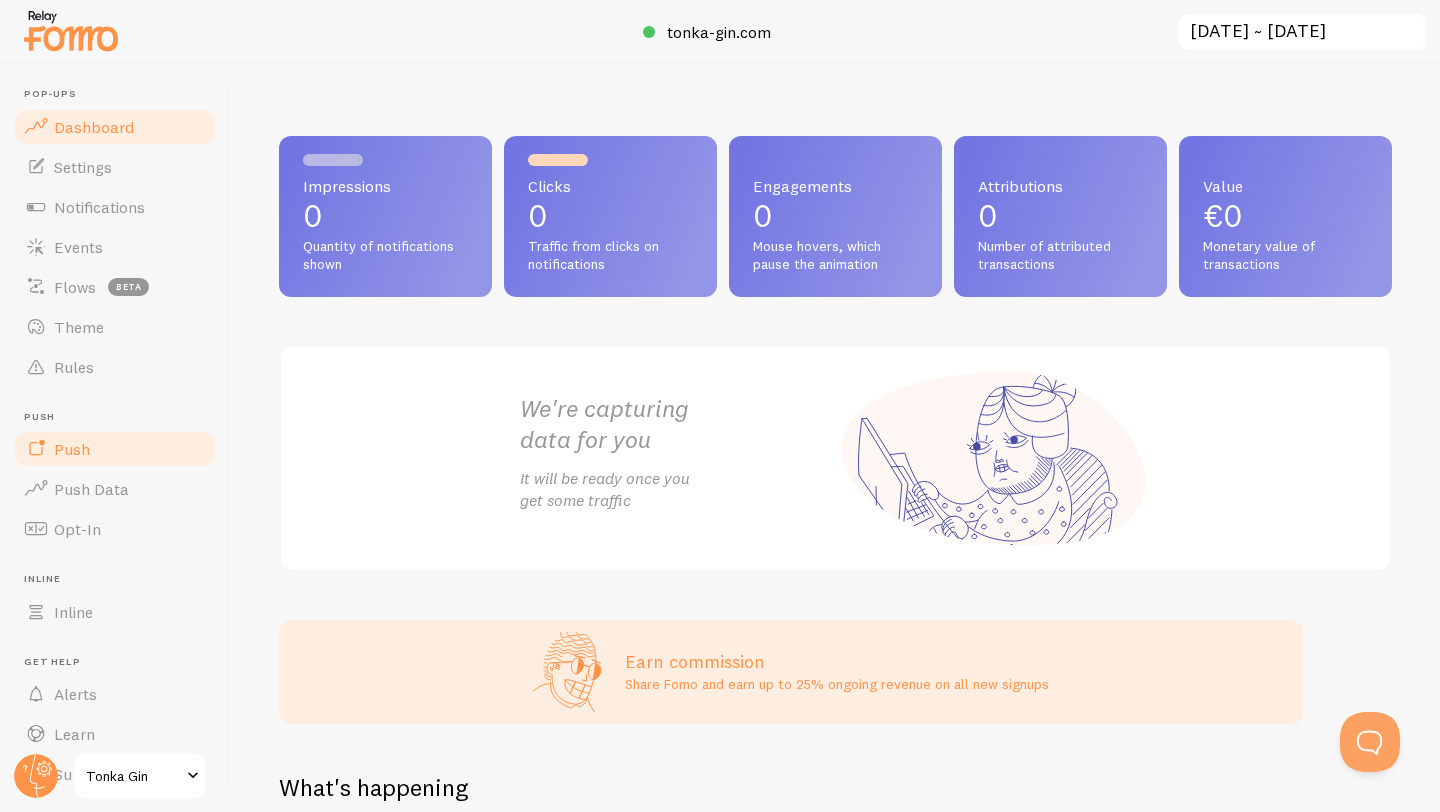 click on "Push" at bounding box center [115, 449] 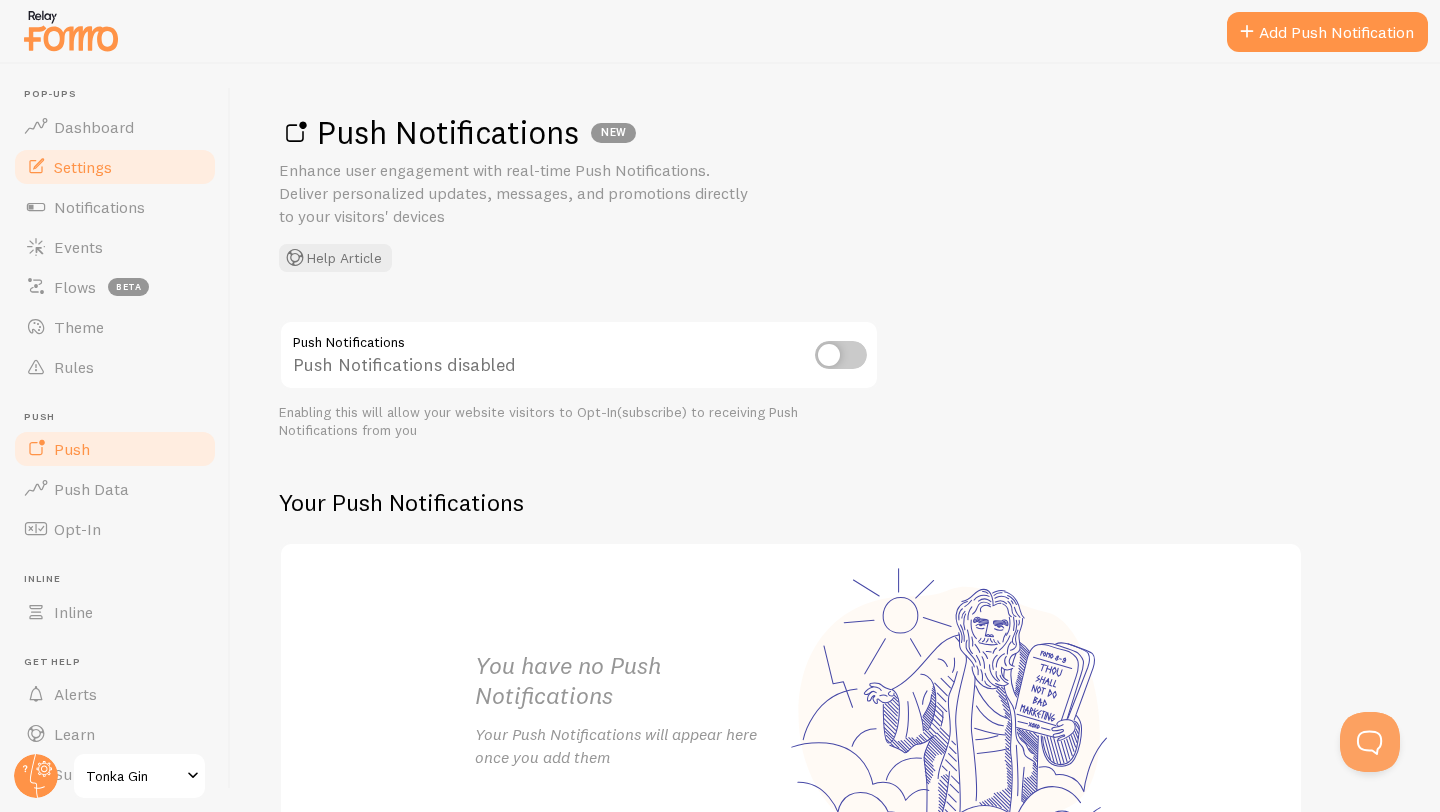 click on "Settings" at bounding box center [83, 167] 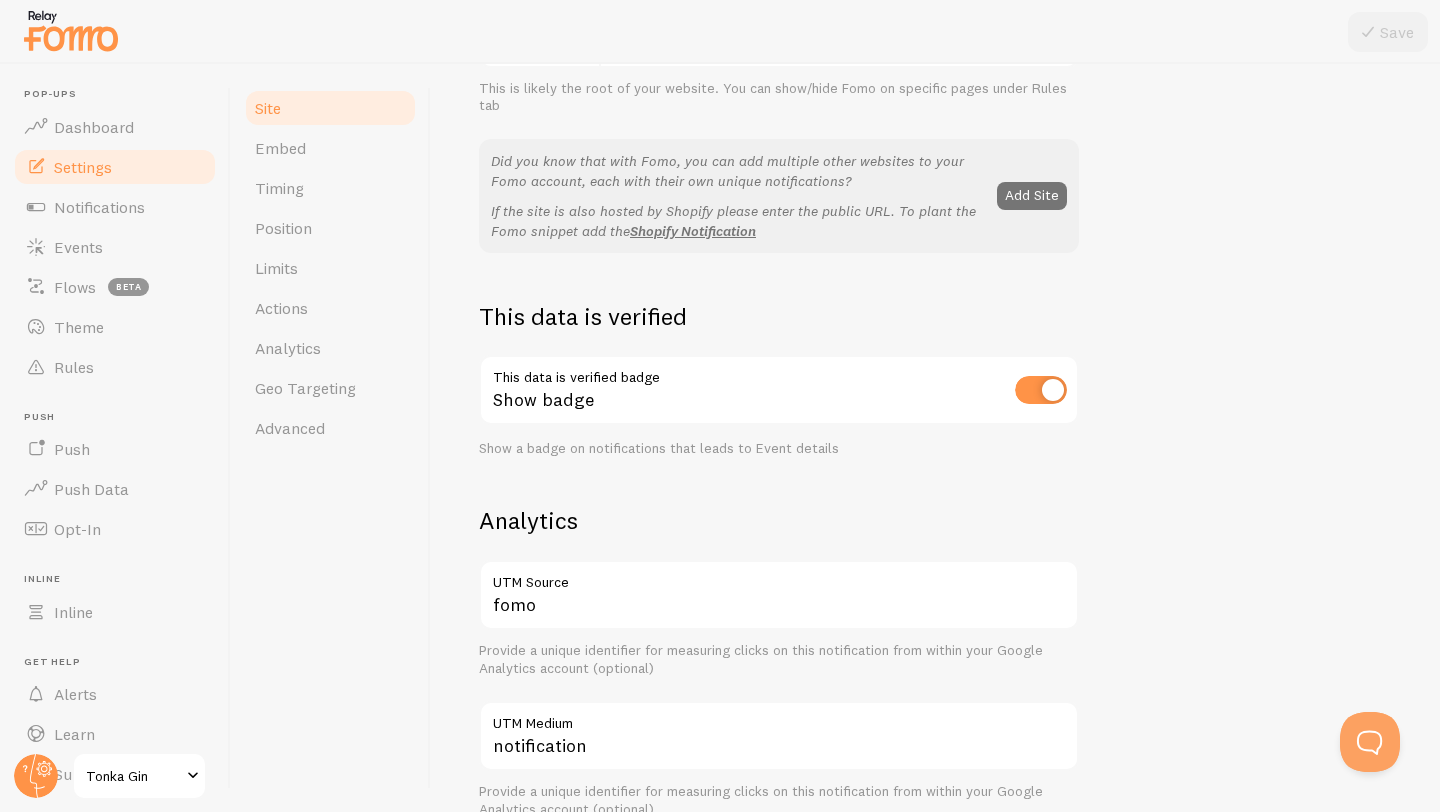 scroll, scrollTop: 361, scrollLeft: 0, axis: vertical 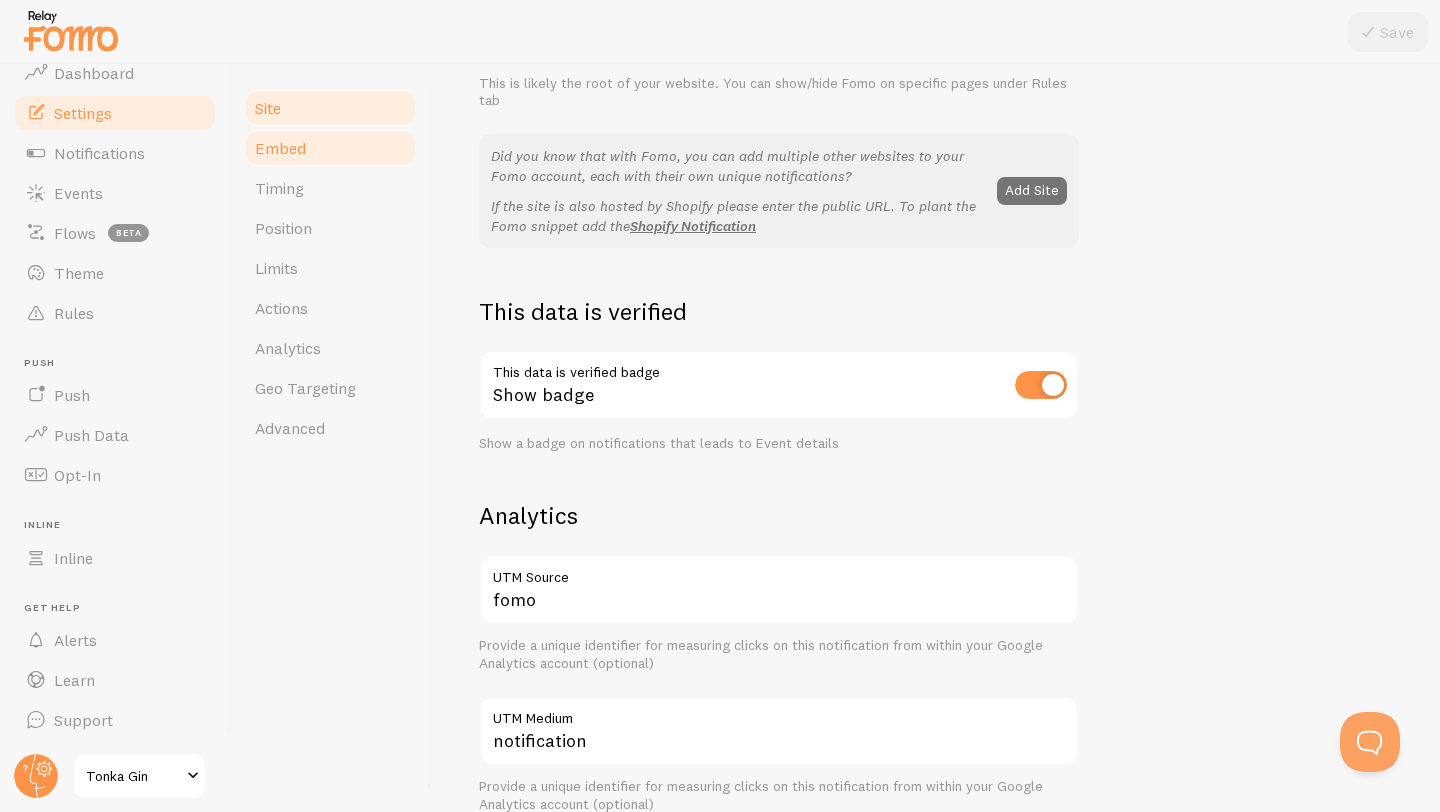 click on "Embed" at bounding box center (330, 148) 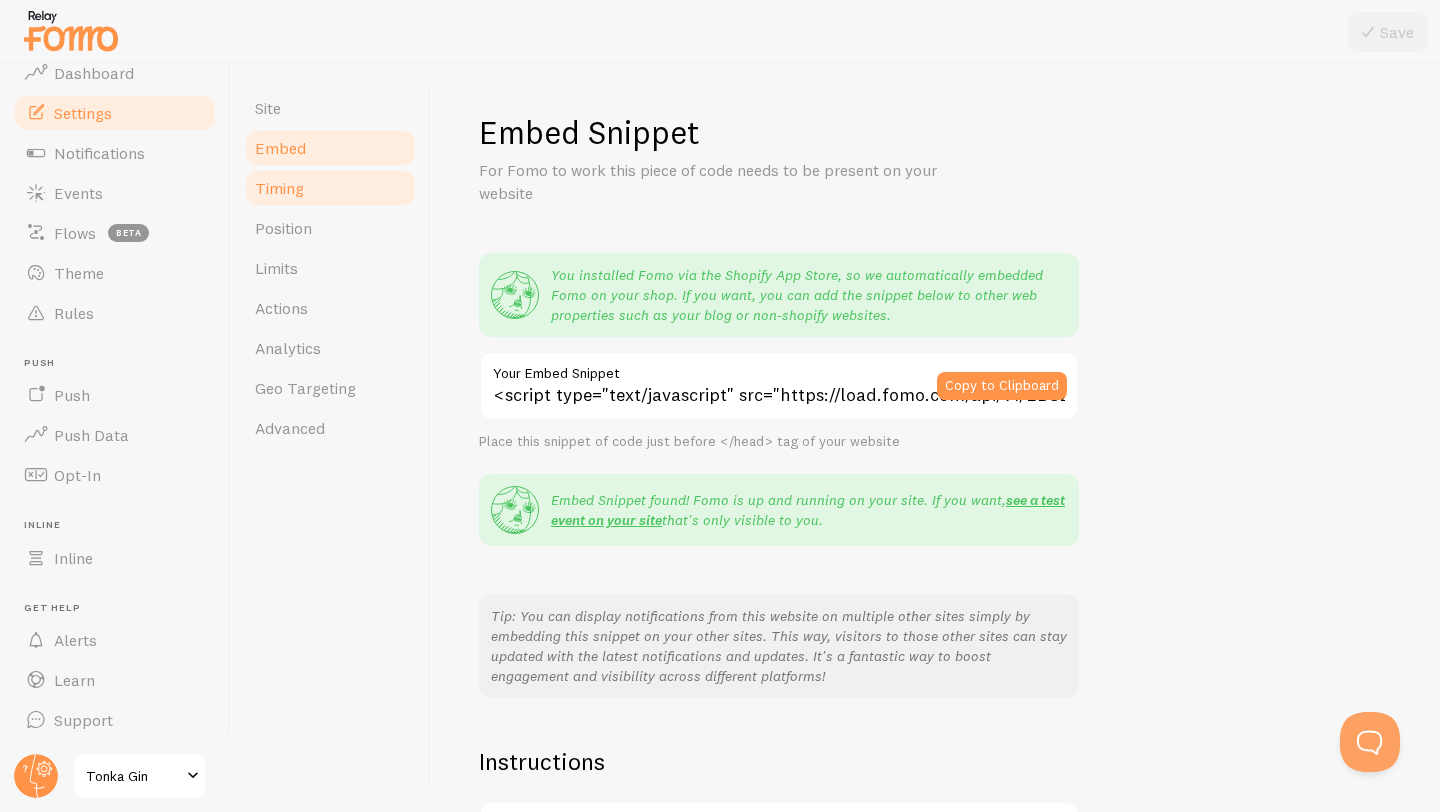 click on "Timing" at bounding box center (330, 188) 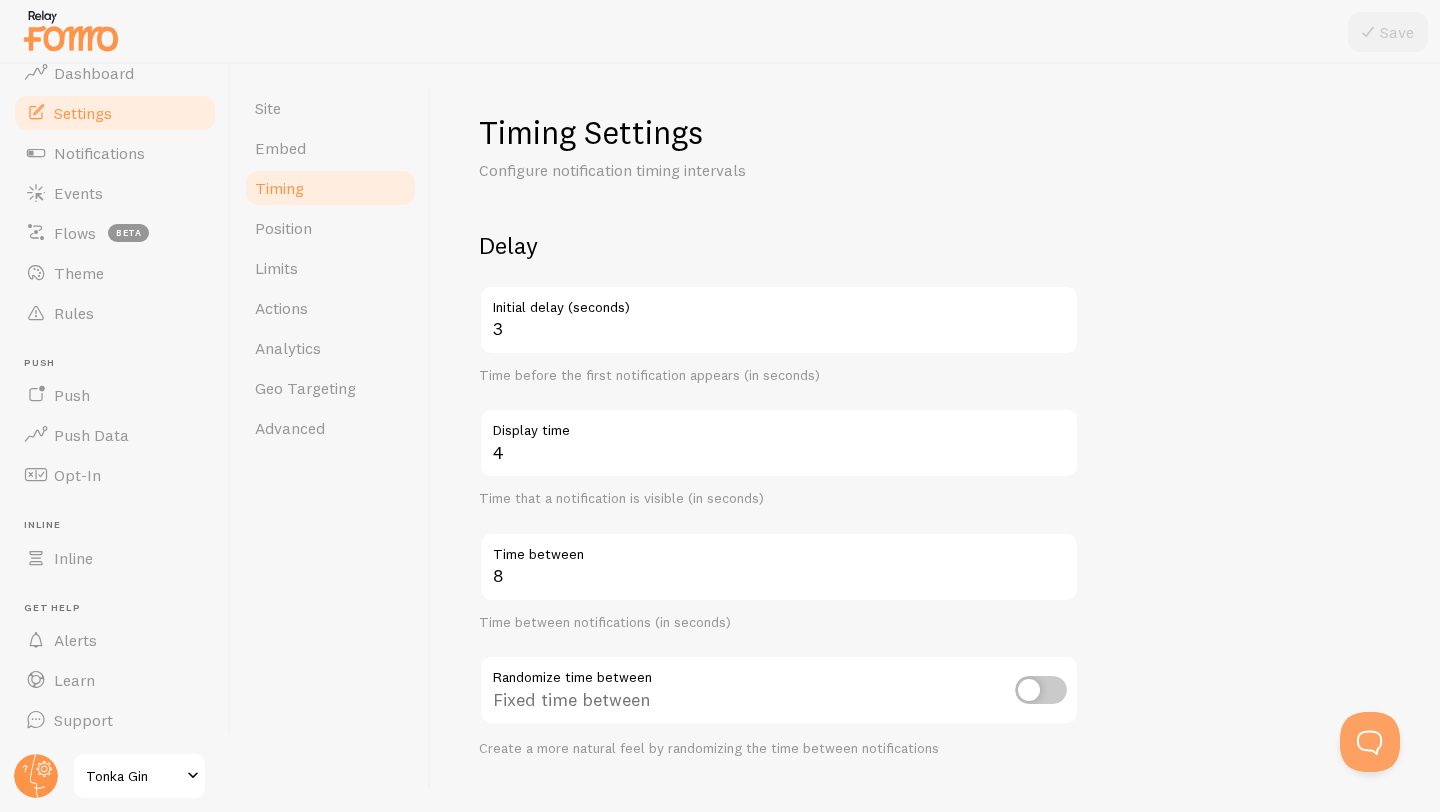 click at bounding box center (1041, 690) 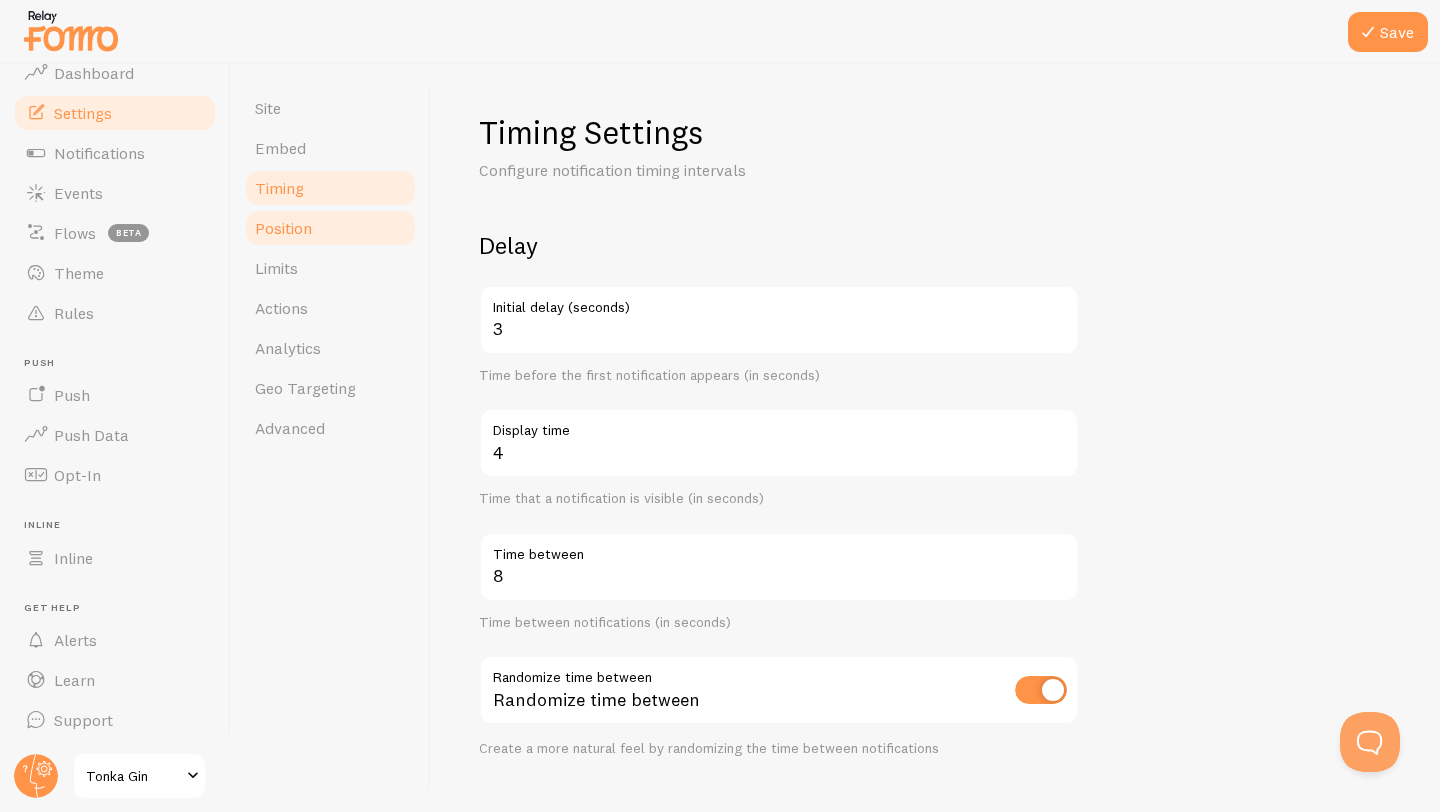 click on "Position" at bounding box center (330, 228) 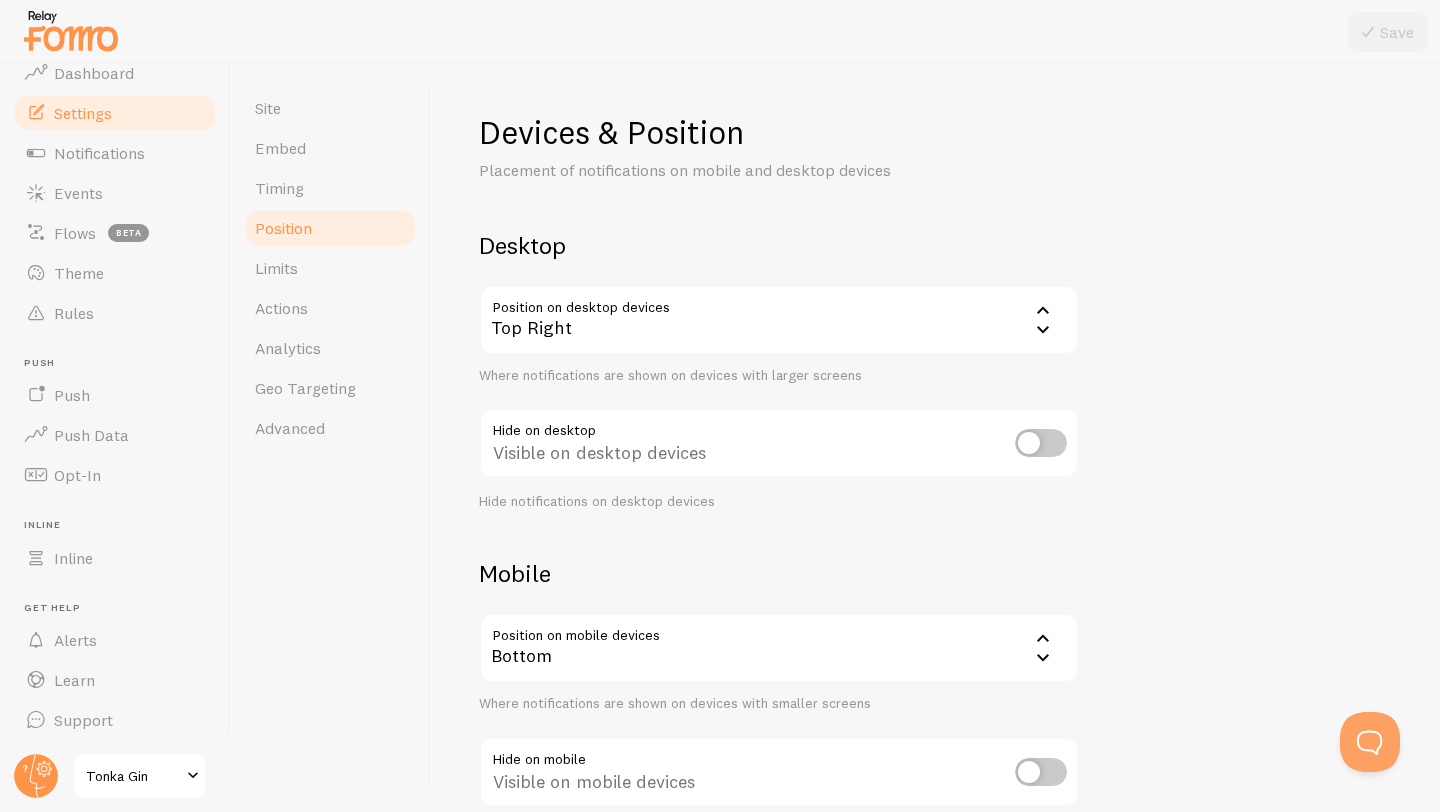 scroll, scrollTop: 122, scrollLeft: 0, axis: vertical 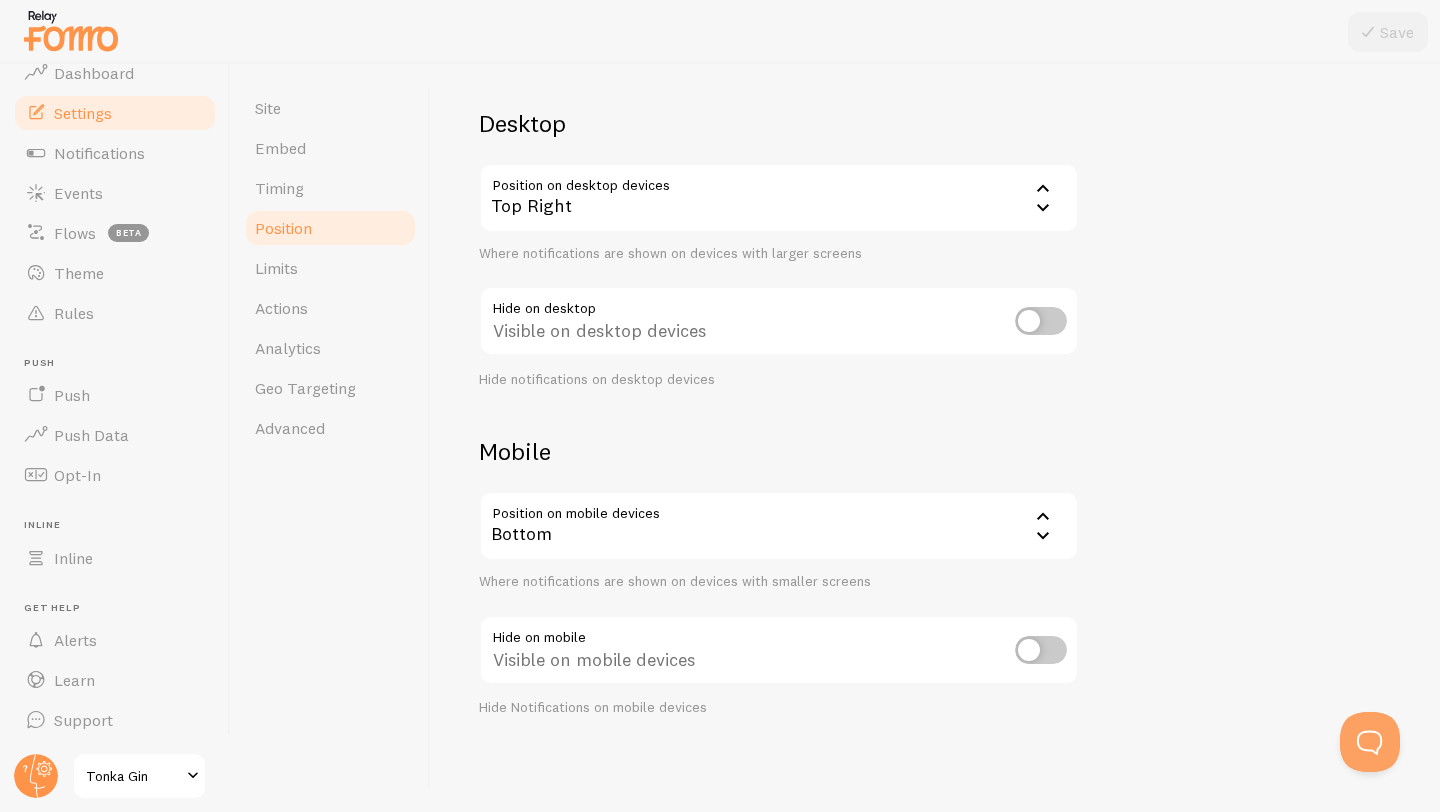 click on "Top Right" at bounding box center (779, 198) 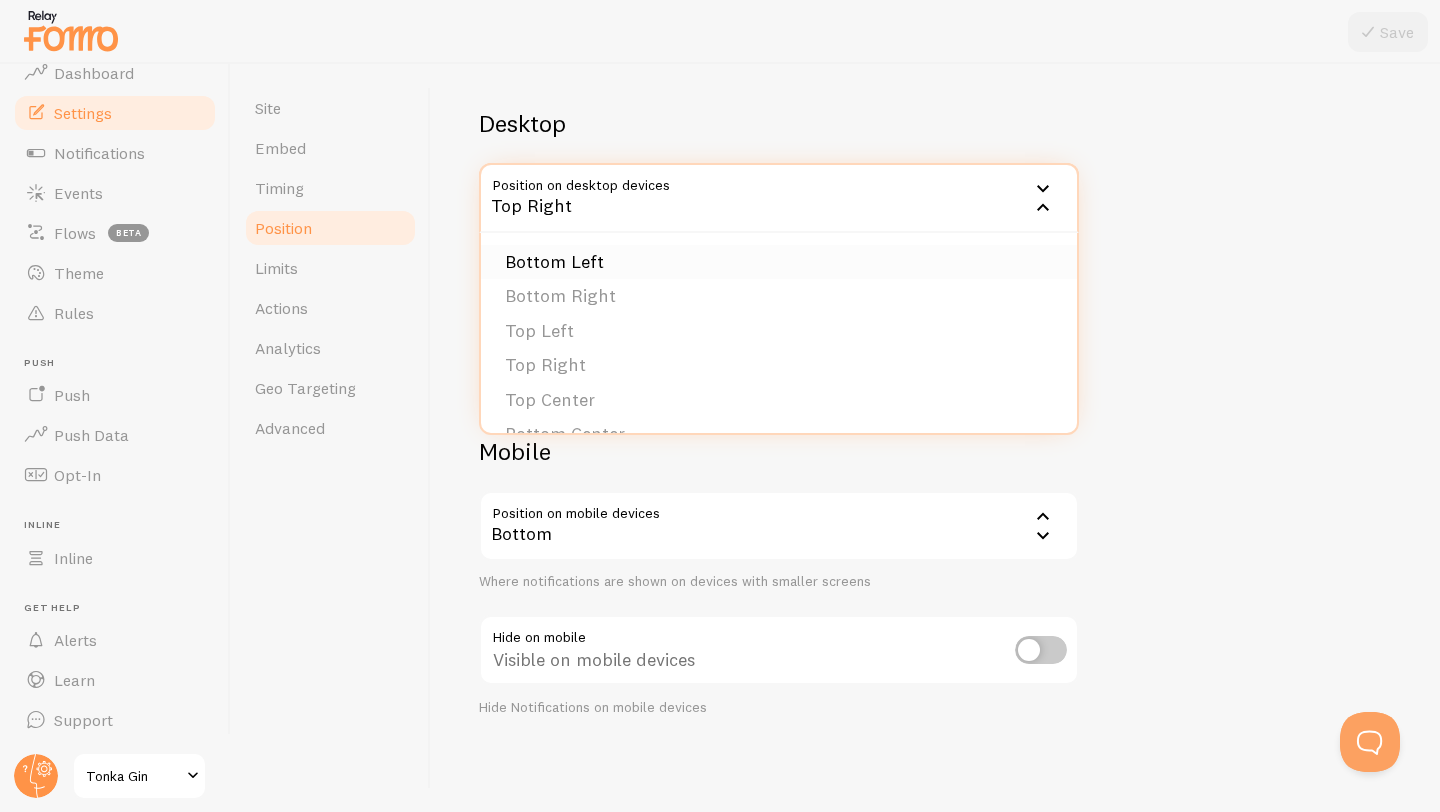 click on "Bottom Left" at bounding box center (779, 262) 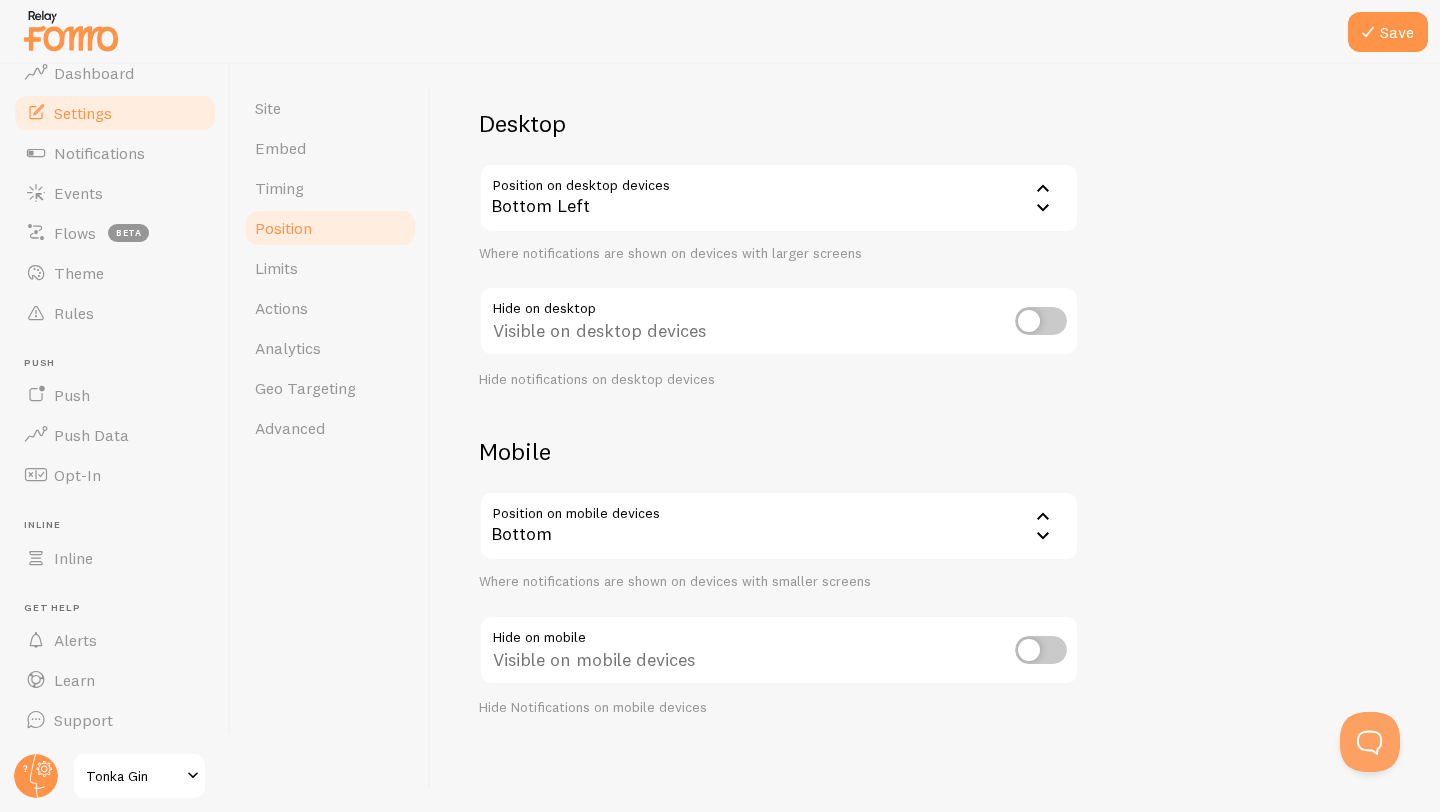 click at bounding box center [1041, 321] 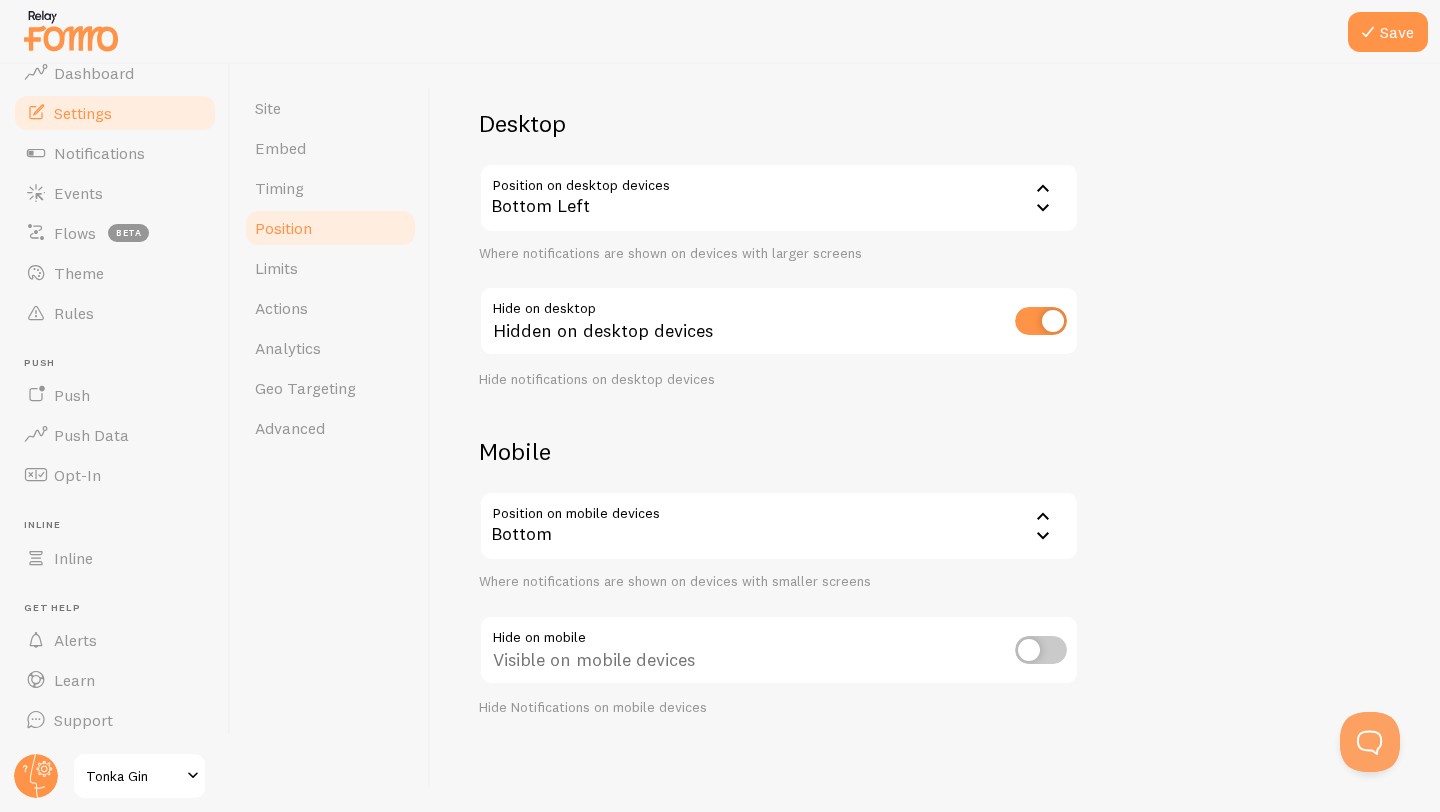 click at bounding box center (1041, 650) 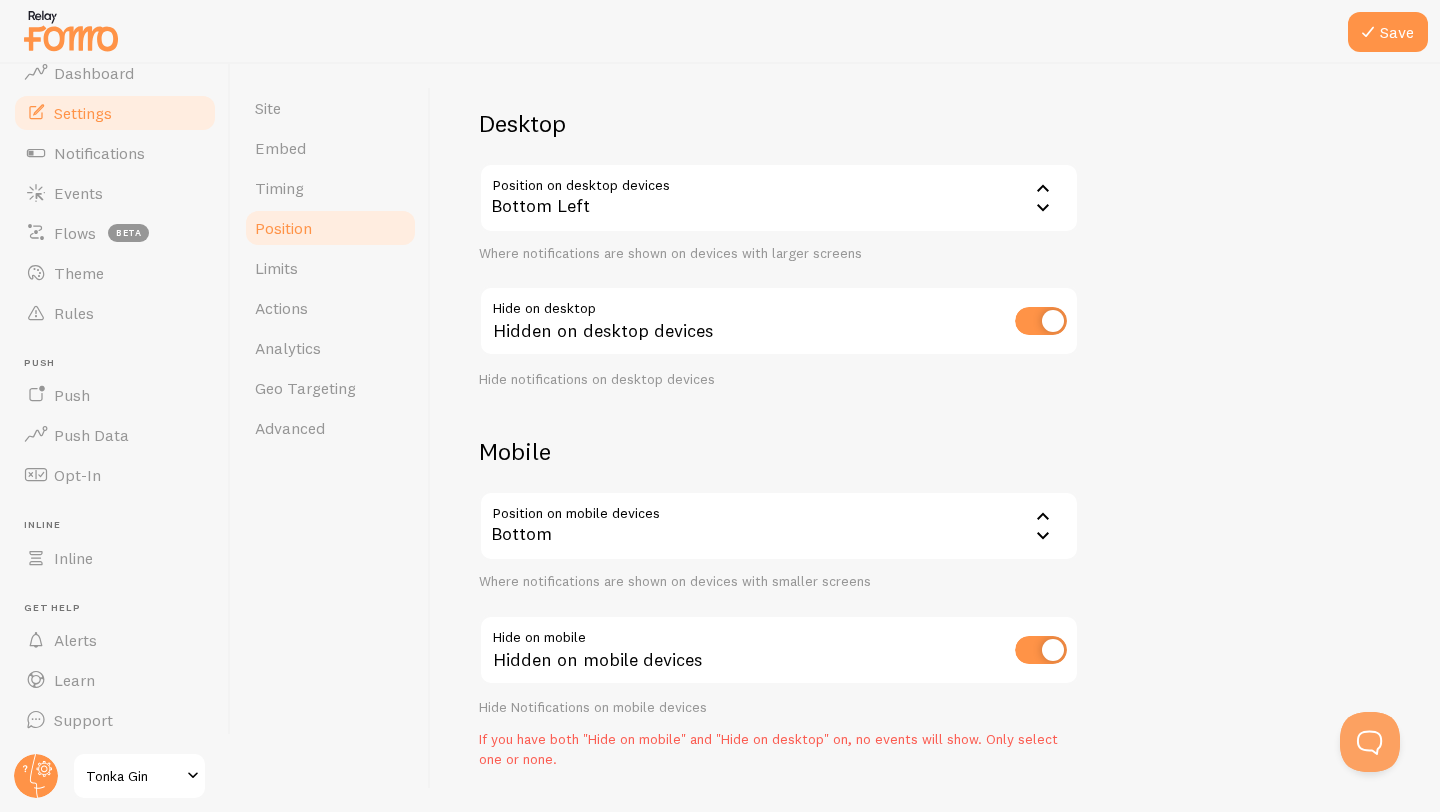 click at bounding box center [1041, 650] 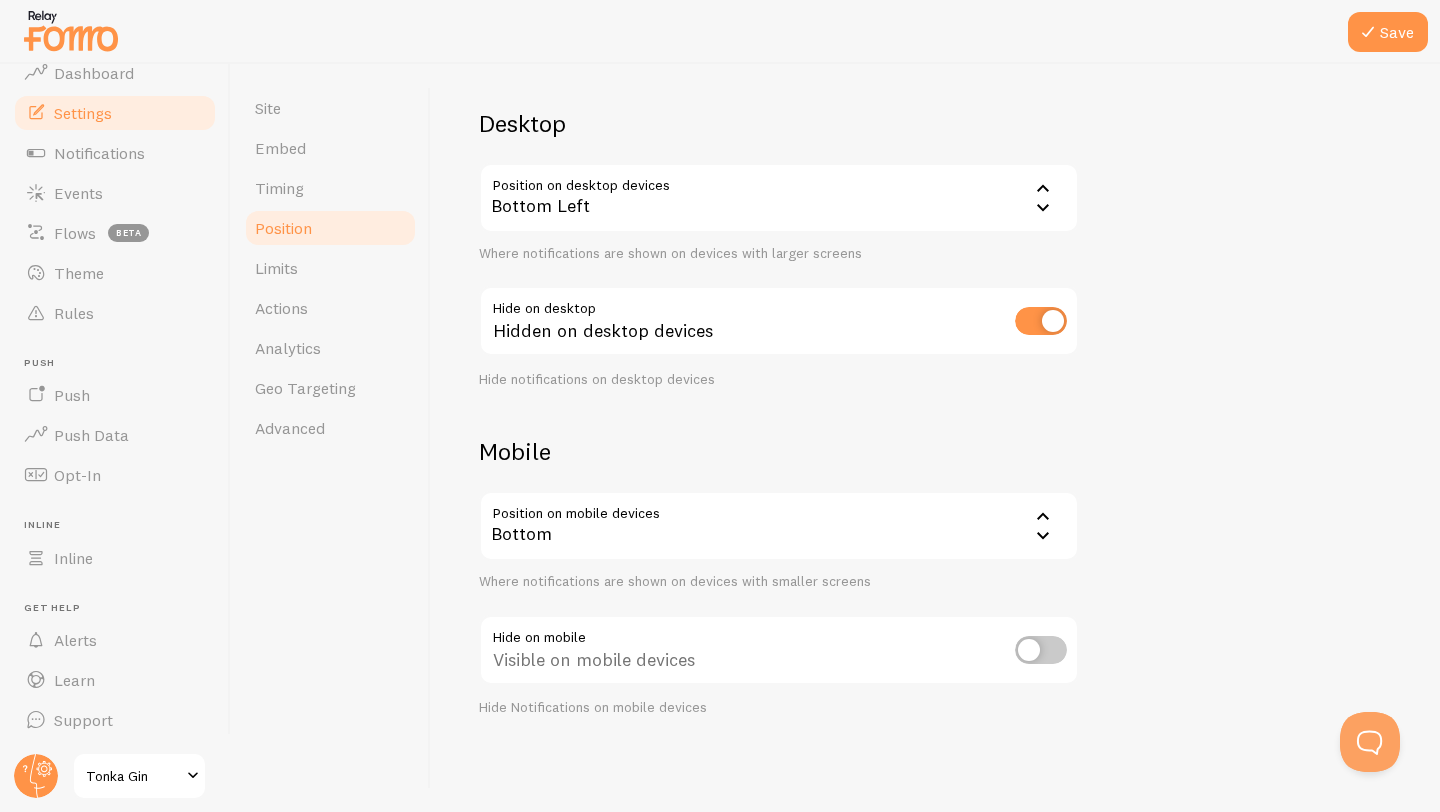 click at bounding box center [1041, 321] 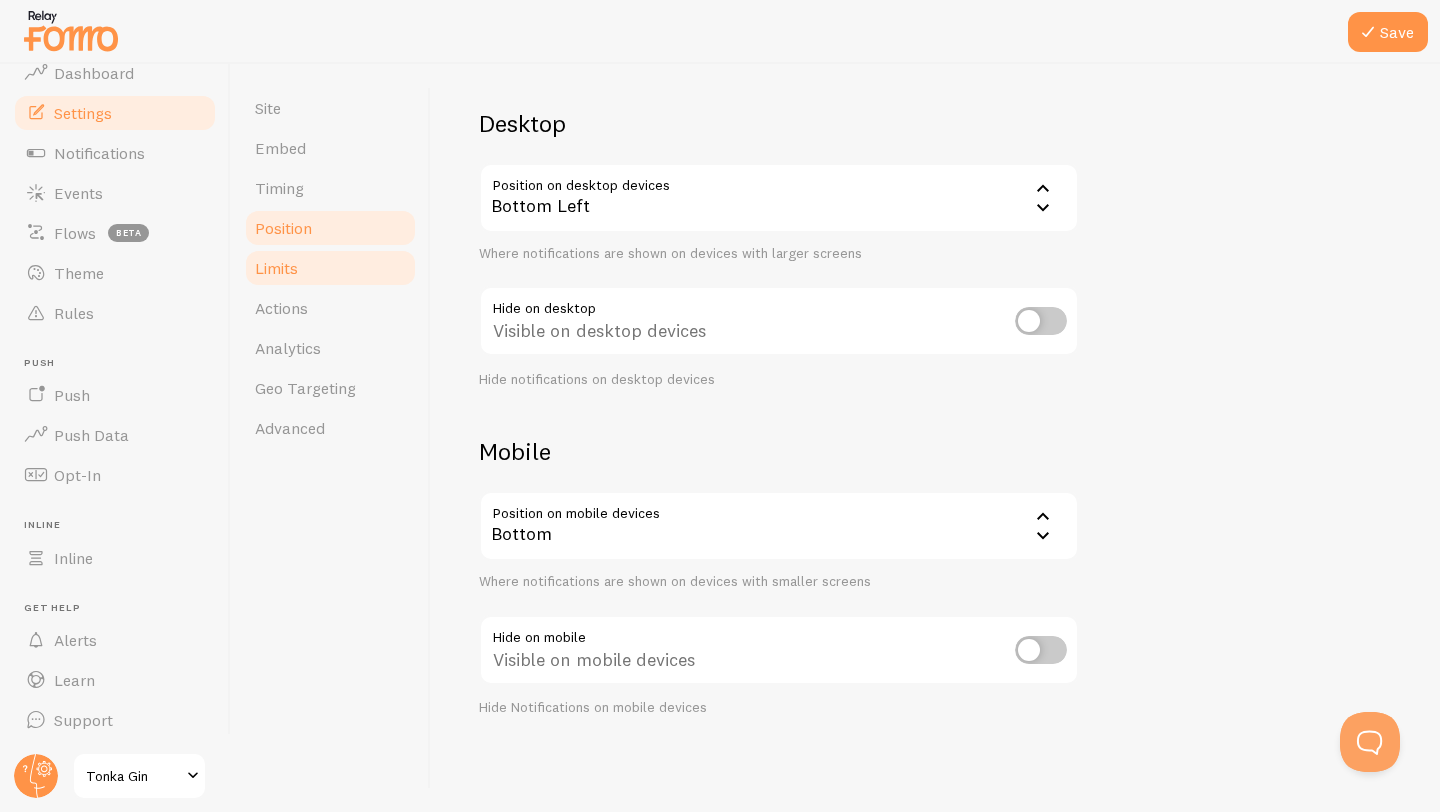 click on "Limits" at bounding box center [276, 268] 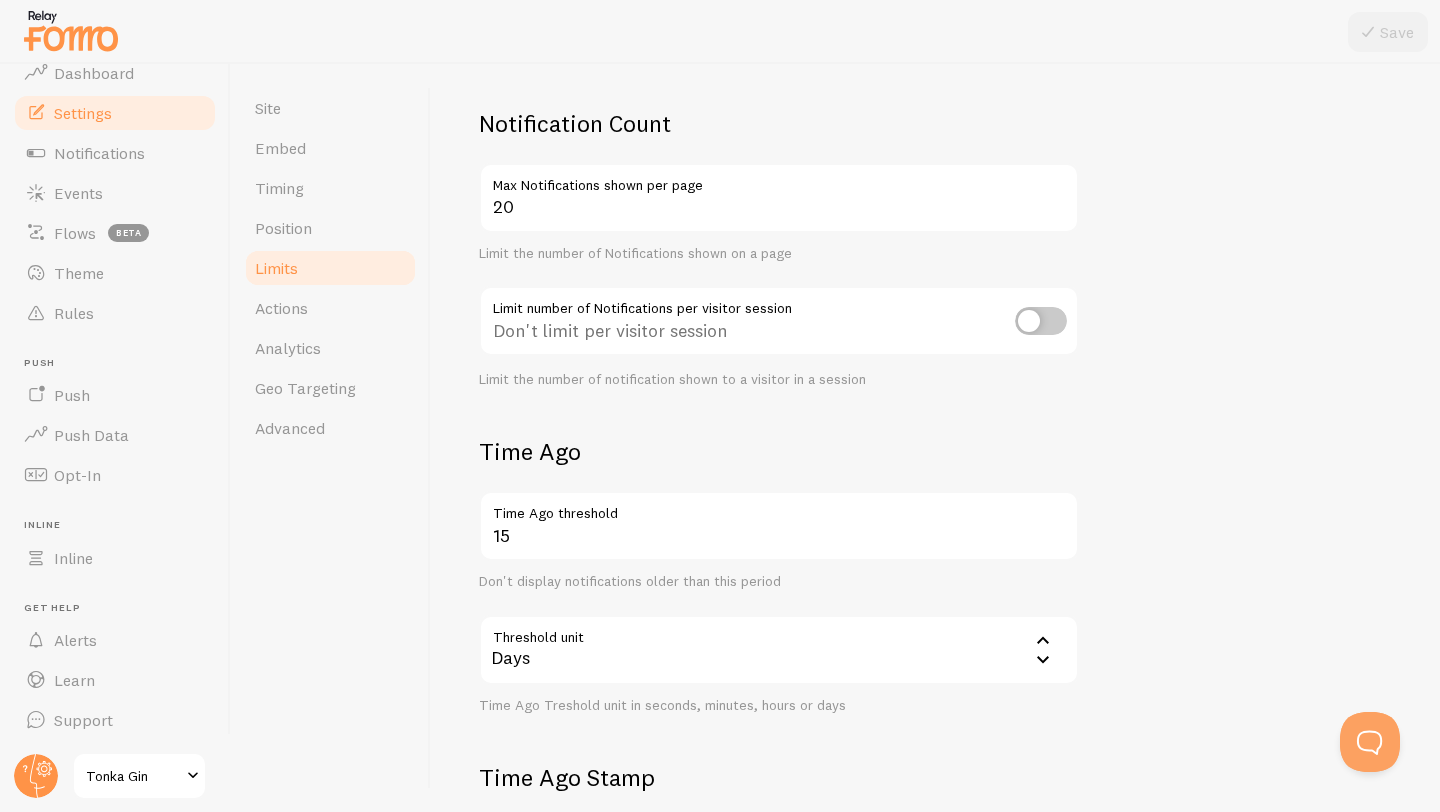 scroll, scrollTop: 0, scrollLeft: 0, axis: both 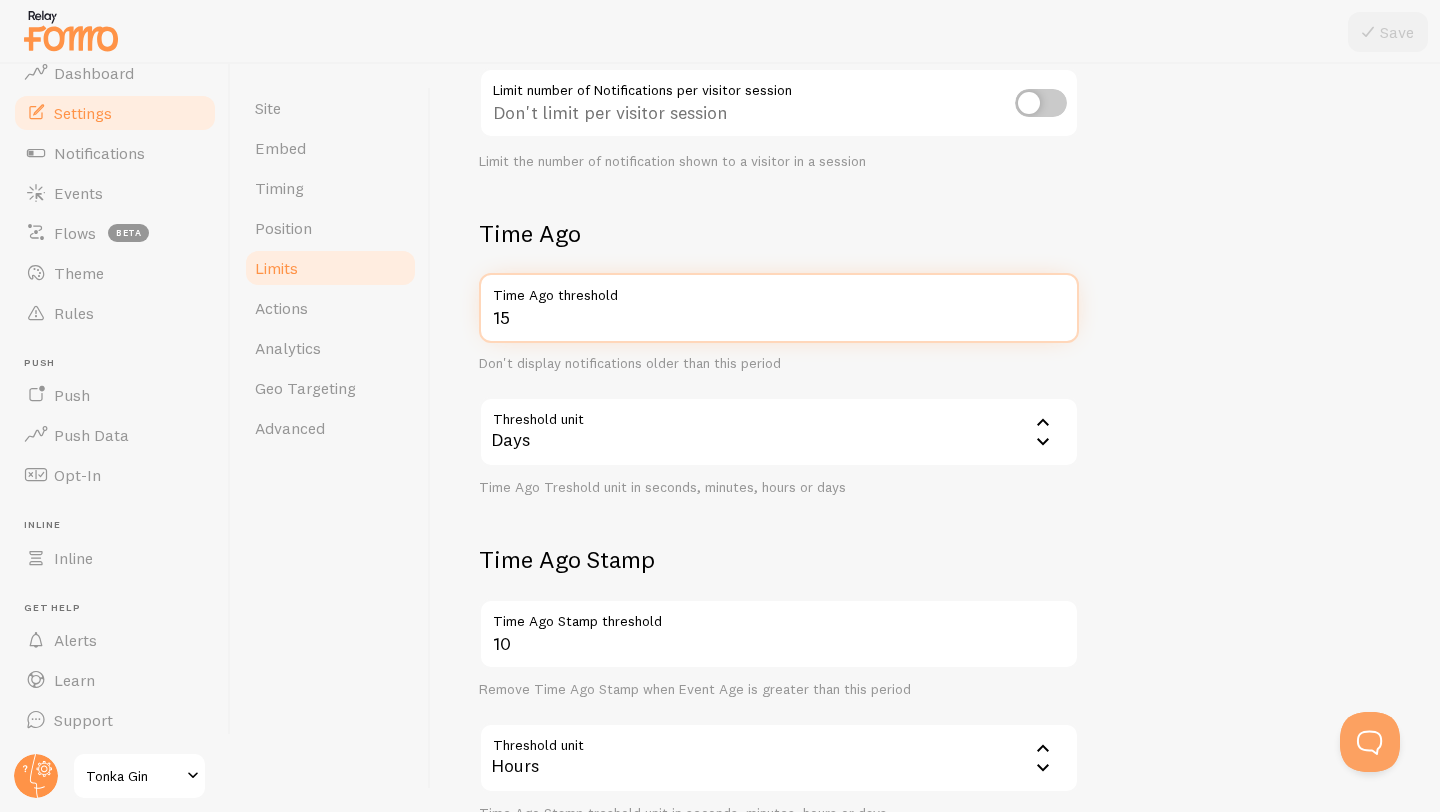 click on "15" at bounding box center (779, 308) 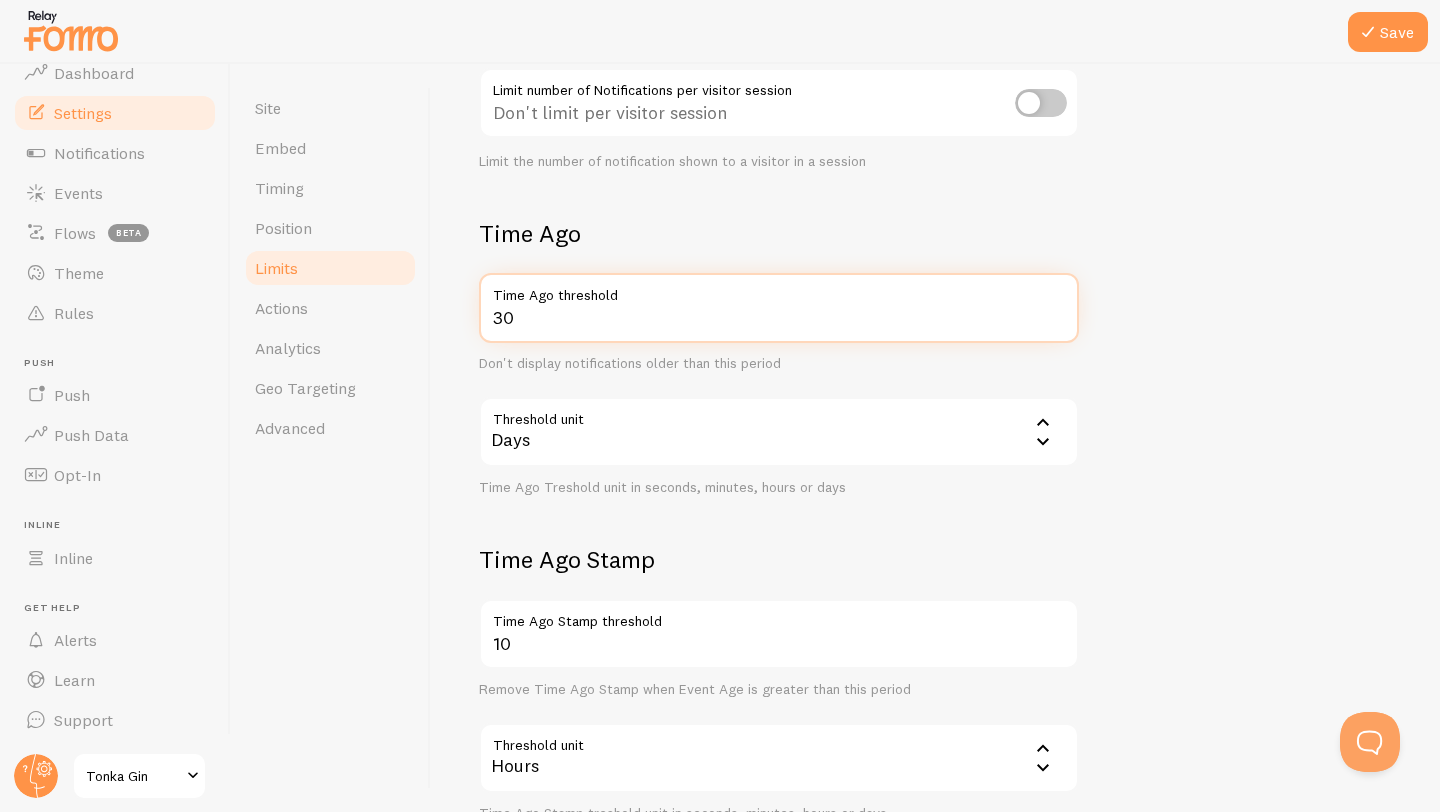 type on "30" 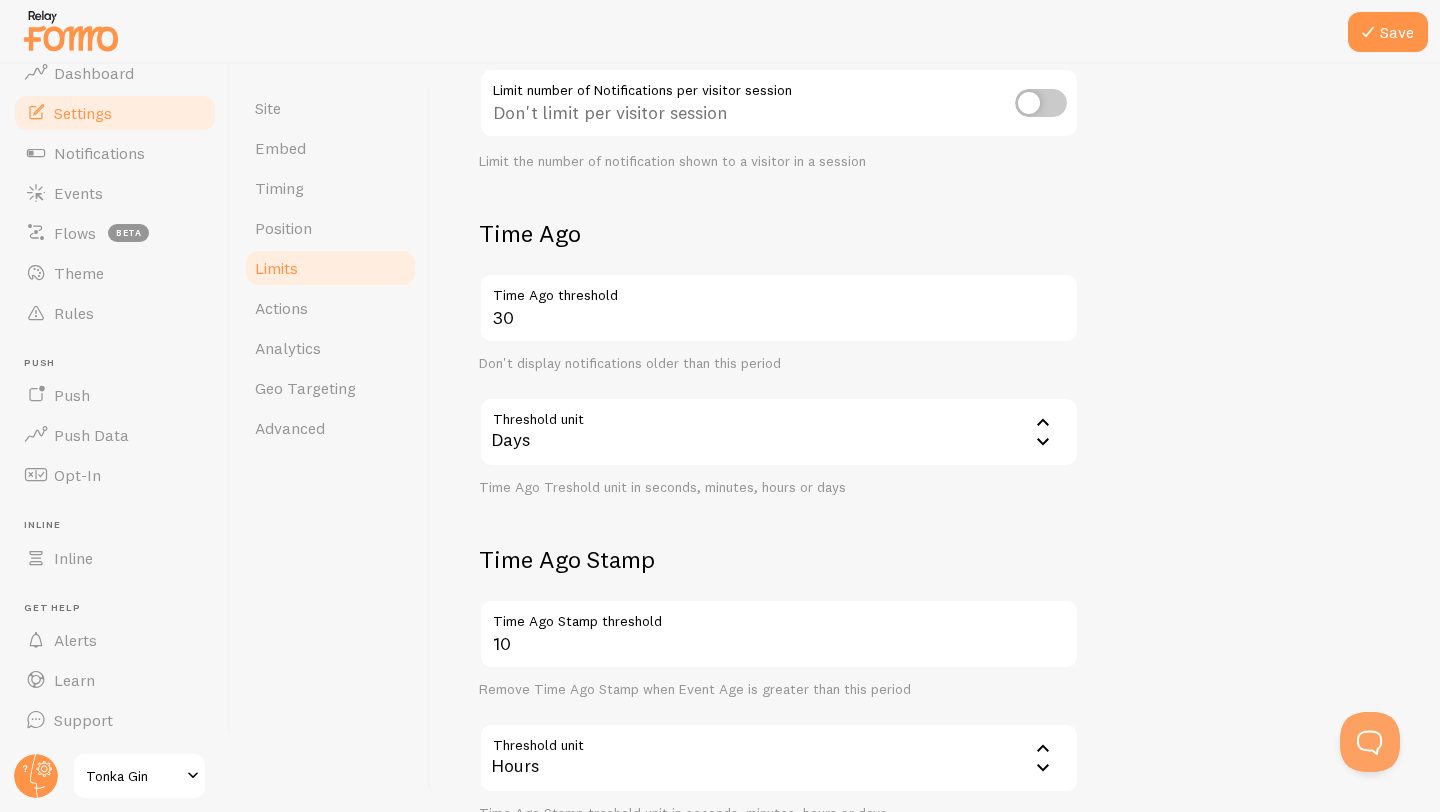 click on "Notification Count
20   Max Notifications shown per page       Limit the number of Notifications shown on a page         Limit number of Notifications per visitor session   Don't limit per visitor session   Limit the number of notification shown to a visitor in a session
Time Ago
30   Time Ago threshold       Don't display notifications older than this period   Threshold unit   86400   Days       Seconds  Minutes  Hours  Days    Time Ago Treshold unit in seconds, minutes, hours or days
Time Ago Stamp
10   Time Ago threshold       Remove Time Ago Stamp when Event Age is greater than this period   Threshold unit   3600   Hours       Seconds  Minutes  Hours  Days    Time Ago Stamp treshold unit in seconds, minutes, hours or days" at bounding box center (935, 356) 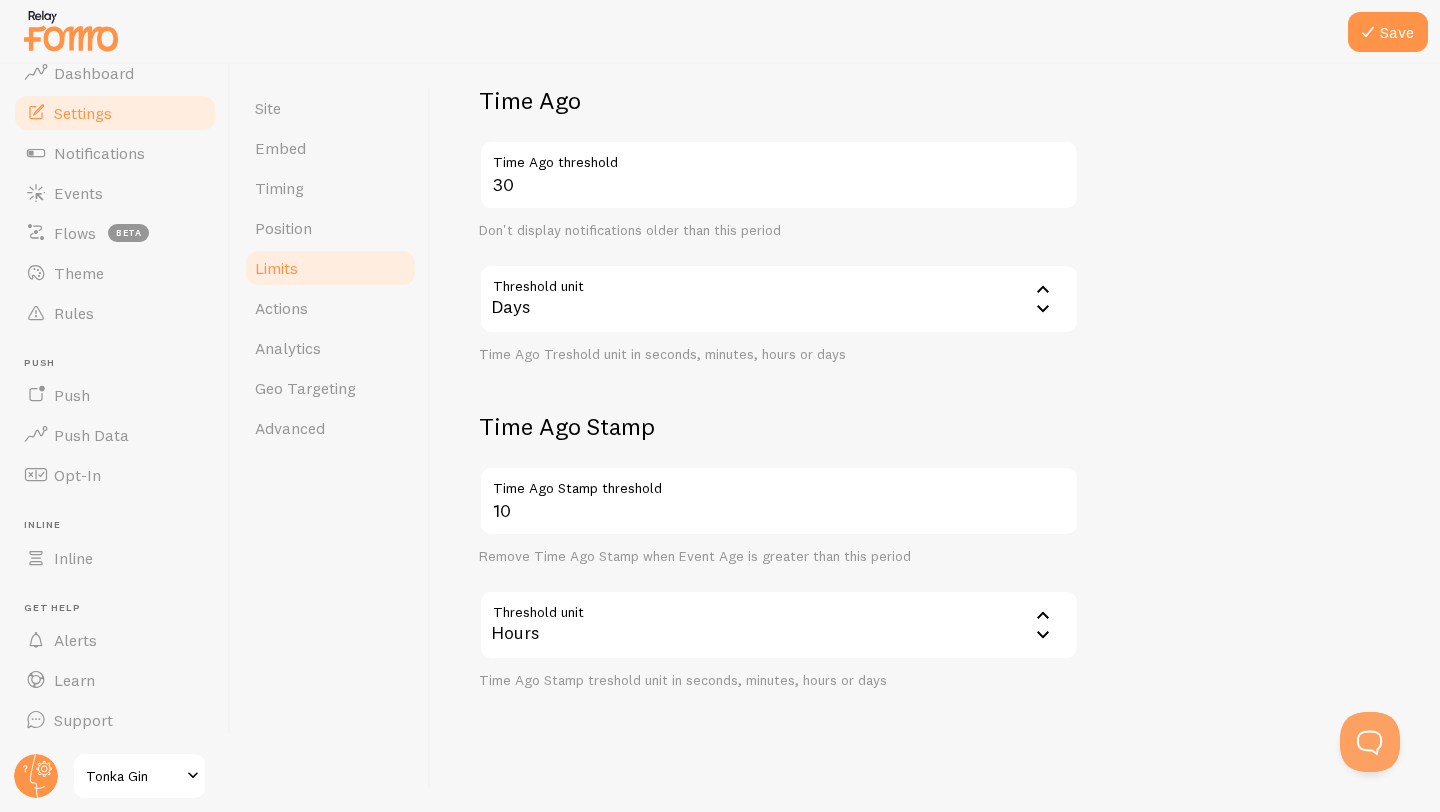 scroll, scrollTop: 482, scrollLeft: 0, axis: vertical 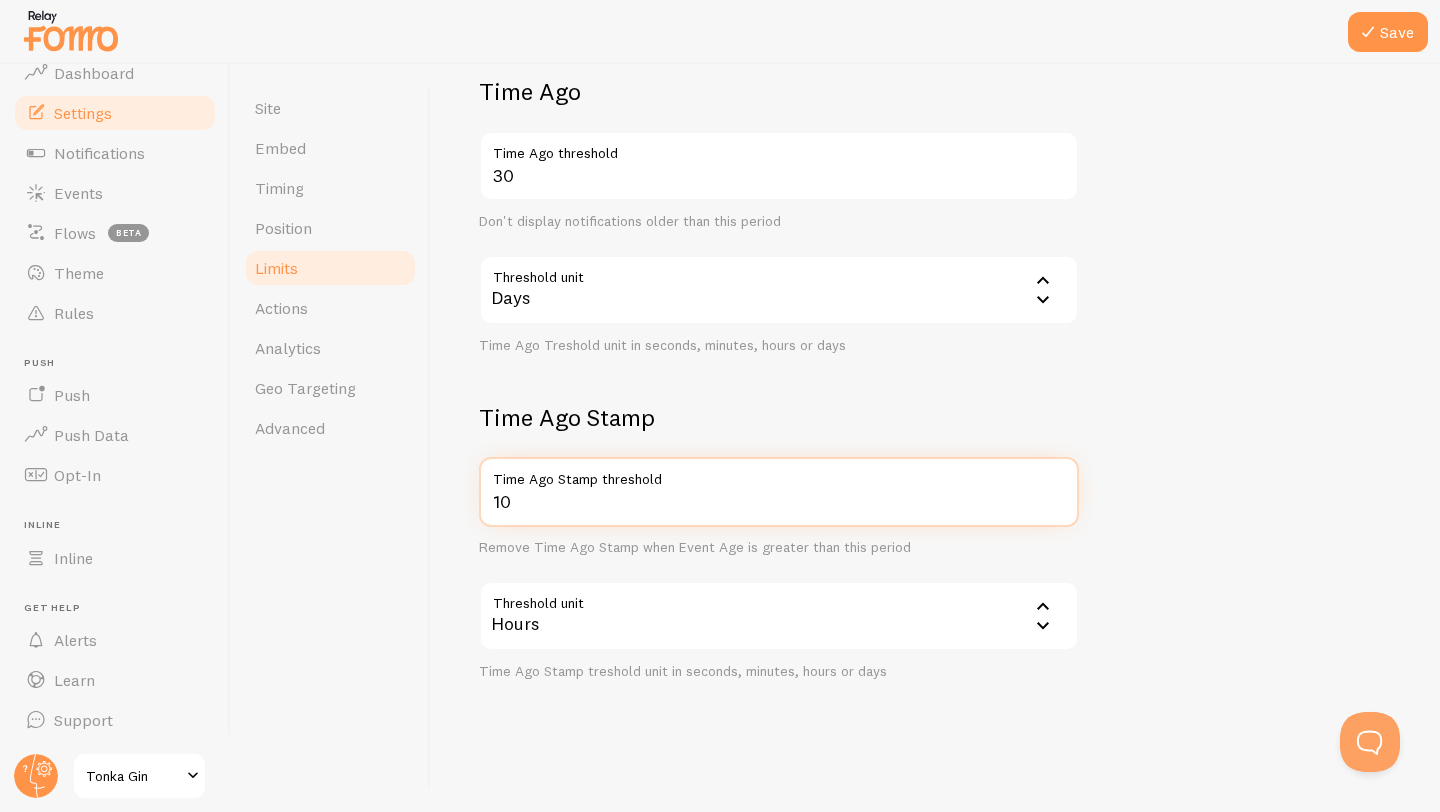 drag, startPoint x: 540, startPoint y: 495, endPoint x: 443, endPoint y: 495, distance: 97 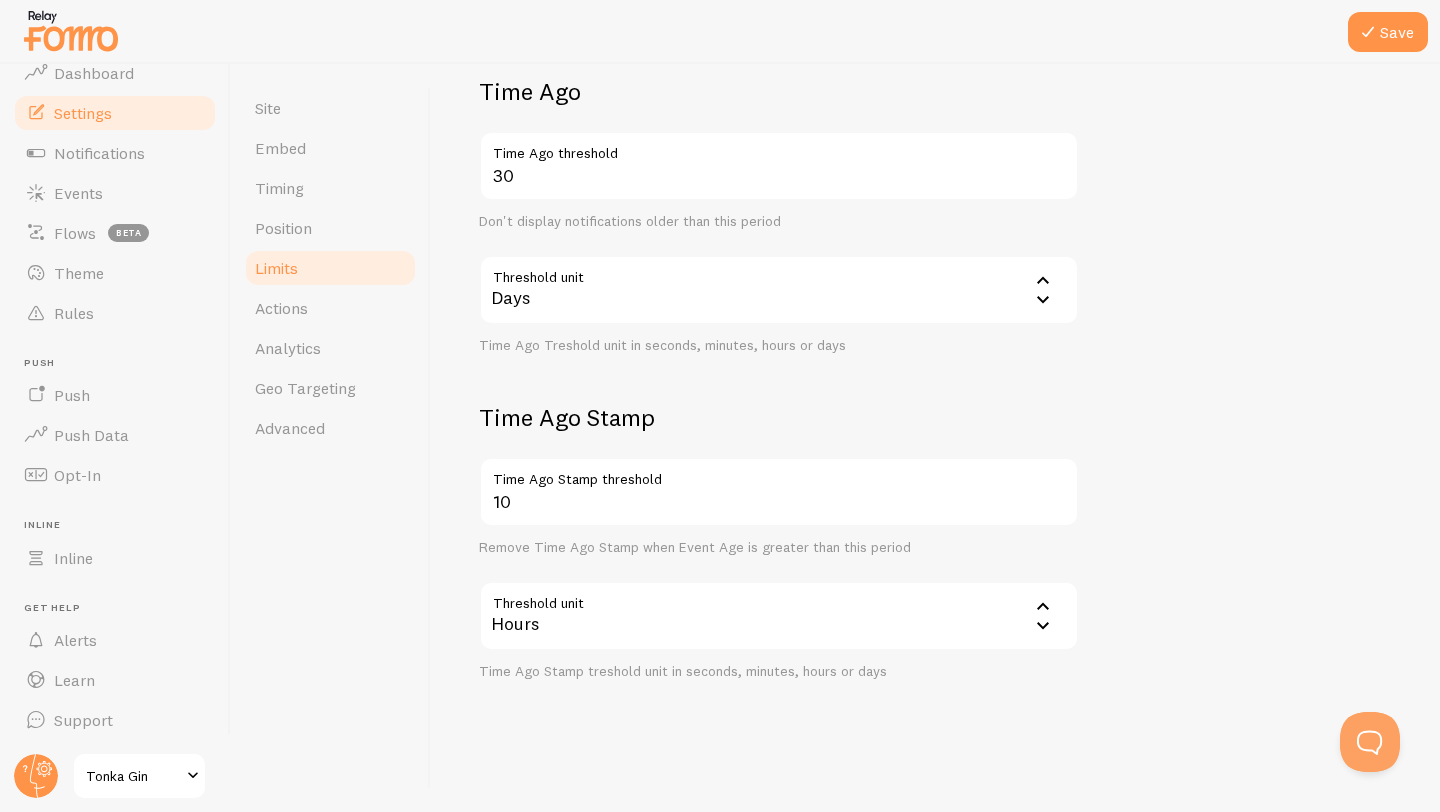 click on "Limits
Notification control and limitations
Notification Count
20   Max Notifications shown per page       Limit the number of Notifications shown on a page         Limit number of Notifications per visitor session   Don't limit per visitor session   Limit the number of notification shown to a visitor in a session
Time Ago
30   Time Ago threshold       Don't display notifications older than this period   Threshold unit   86400   Days       Seconds  Minutes  Hours  Days    Time Ago Treshold unit in seconds, minutes, hours or days
Time Ago Stamp
10   Time Ago threshold       Remove Time Ago Stamp when Event Age is greater than this period   Threshold unit   3600   Hours       Seconds  Minutes  Hours  Days    Time Ago Stamp treshold unit in seconds, minutes, hours or days" at bounding box center [935, 438] 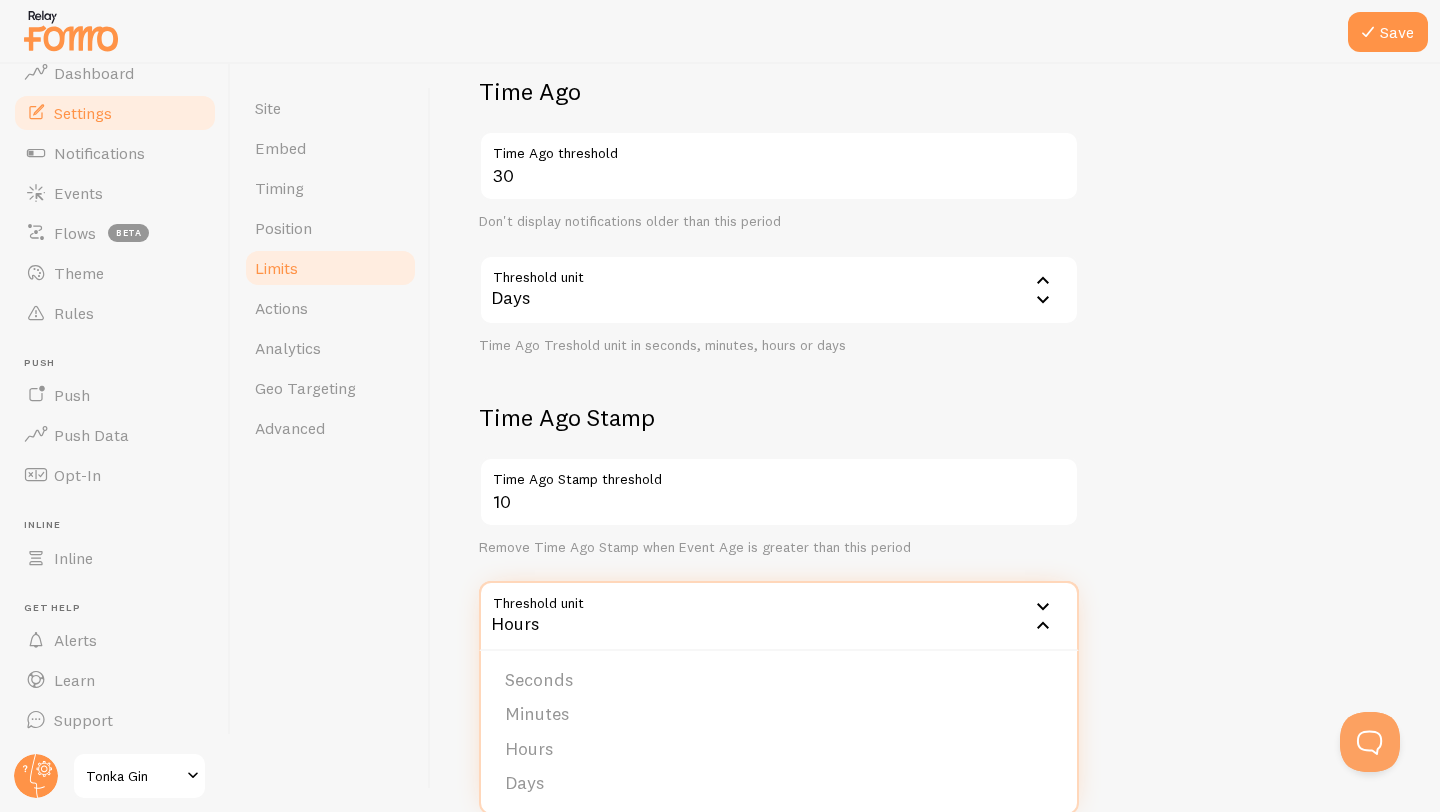 scroll, scrollTop: 484, scrollLeft: 0, axis: vertical 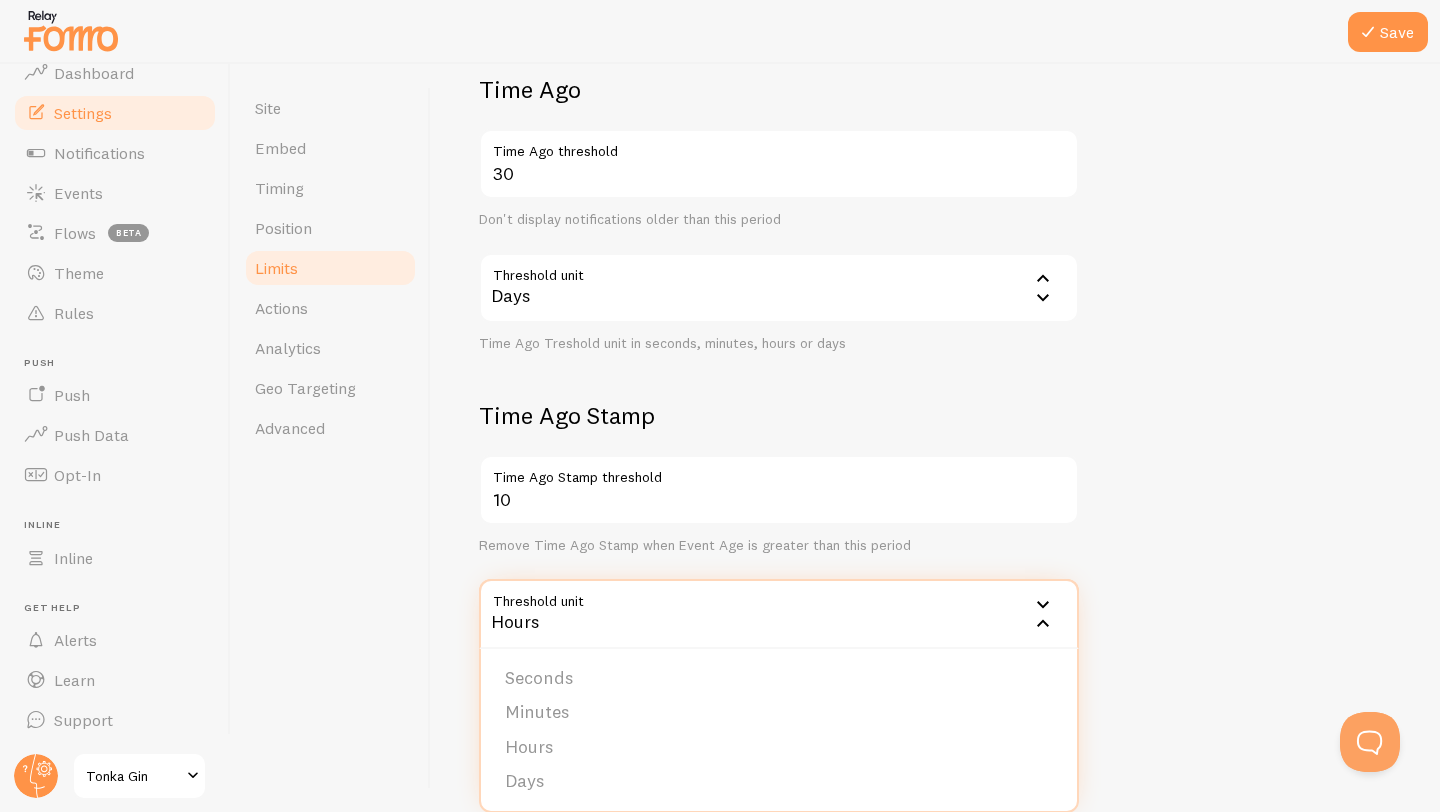 click on "Notification Count
20   Max Notifications shown per page       Limit the number of Notifications shown on a page         Limit number of Notifications per visitor session   Don't limit per visitor session   Limit the number of notification shown to a visitor in a session
Time Ago
30   Time Ago threshold       Don't display notifications older than this period   Threshold unit   86400   Days       Seconds  Minutes  Hours  Days    Time Ago Treshold unit in seconds, minutes, hours or days
Time Ago Stamp
10   Time Ago threshold       Remove Time Ago Stamp when Event Age is greater than this period   Threshold unit   3600   Hours       Seconds  Minutes  Hours  Days    Time Ago Stamp treshold unit in seconds, minutes, hours or days" at bounding box center (935, 212) 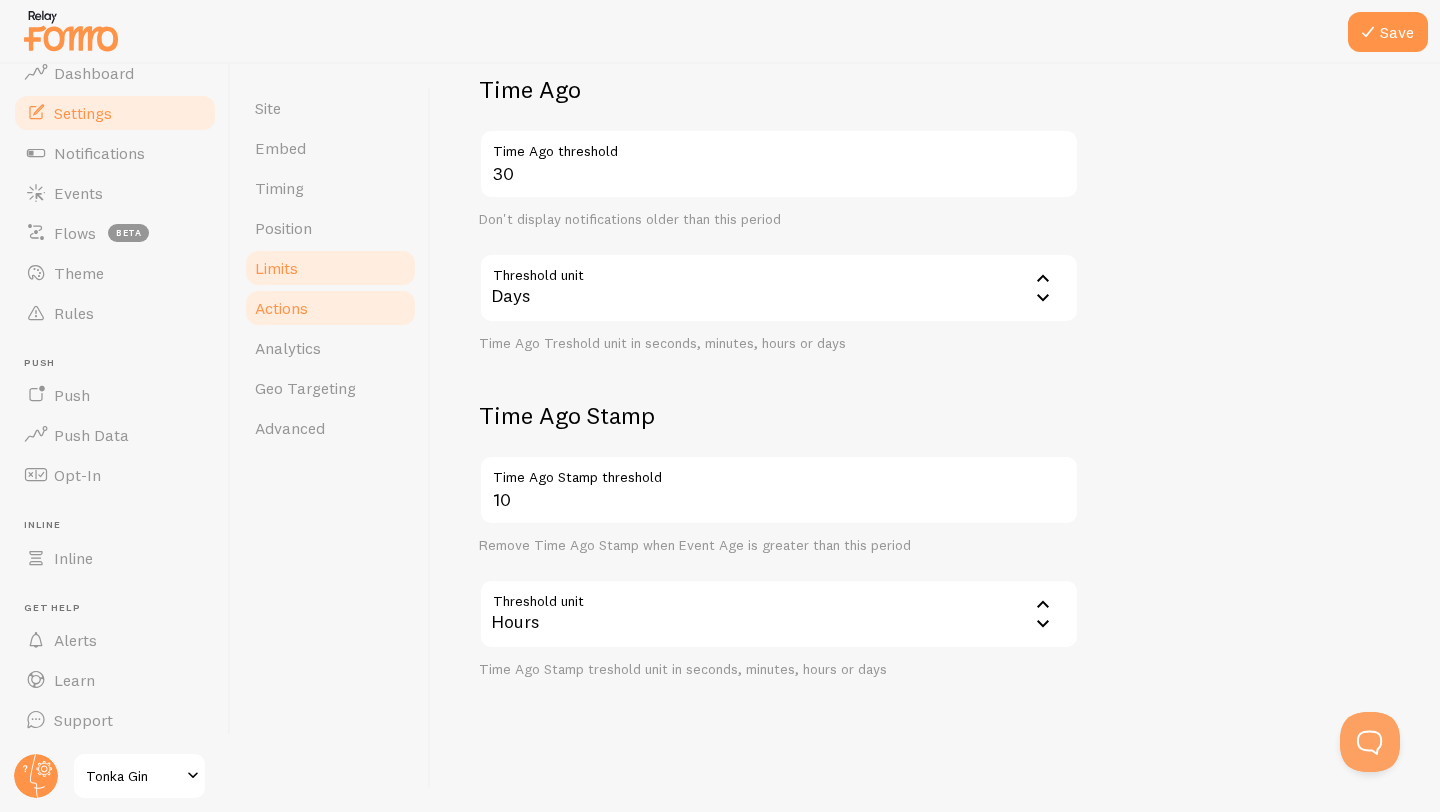 click on "Actions" at bounding box center (281, 308) 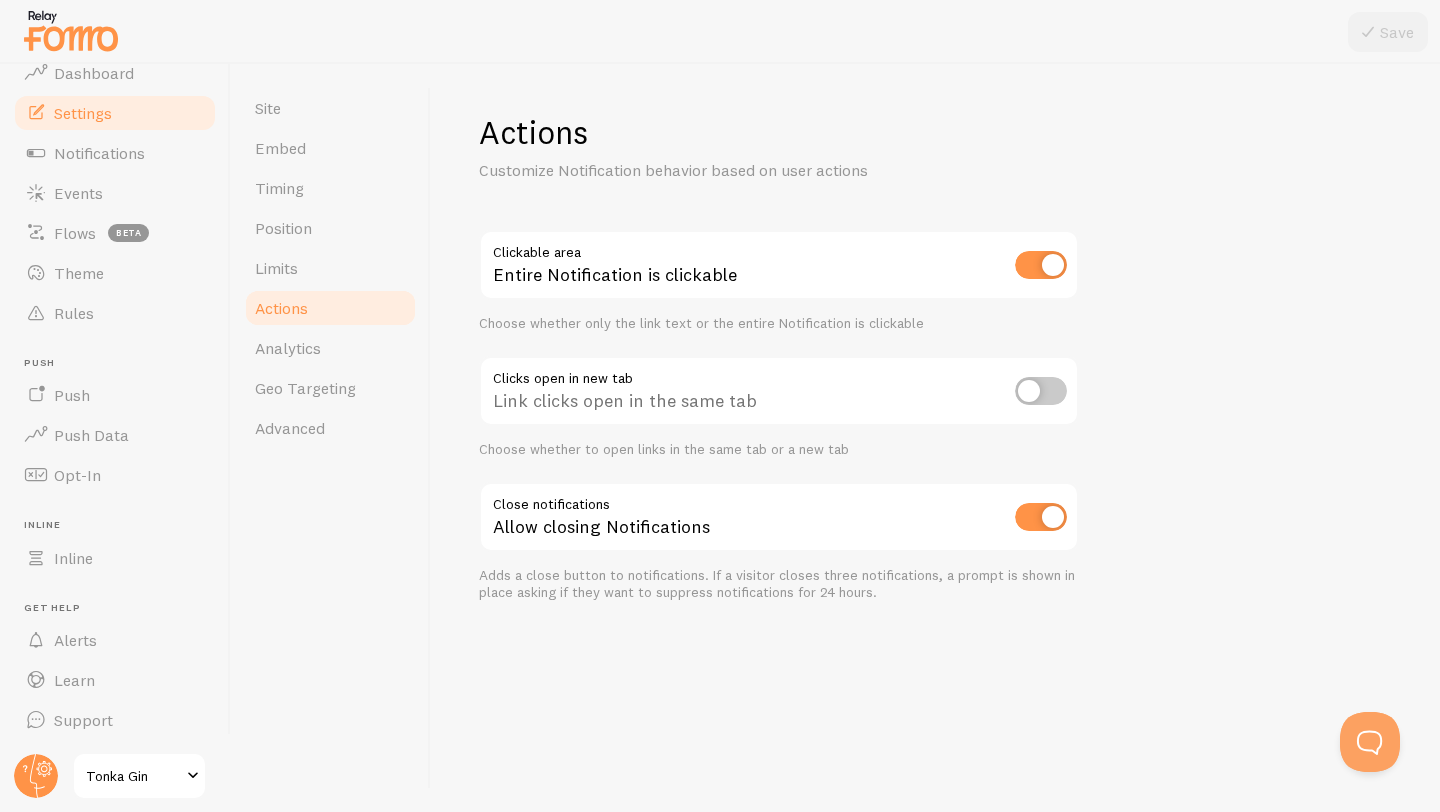 scroll, scrollTop: 0, scrollLeft: 0, axis: both 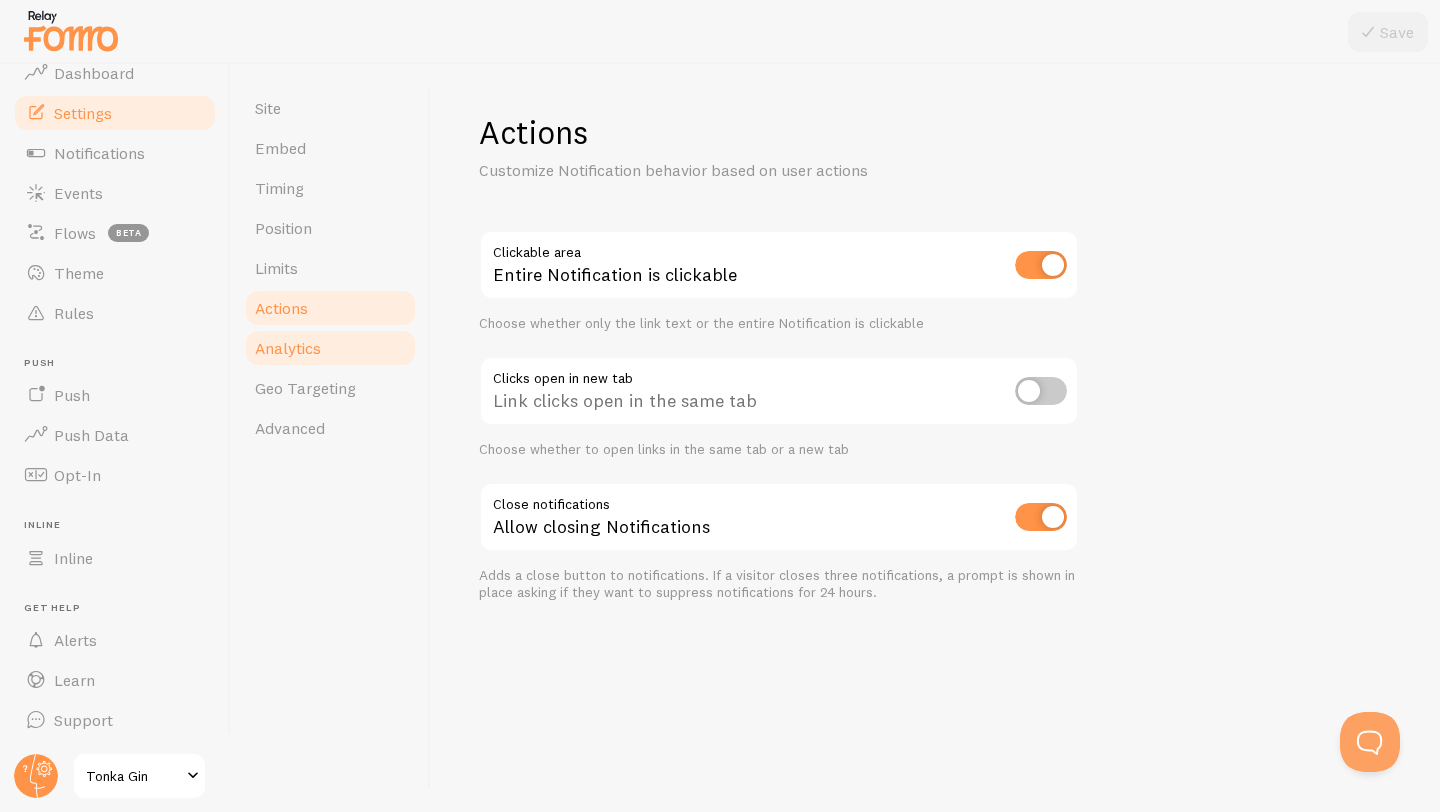 click on "Analytics" at bounding box center (330, 348) 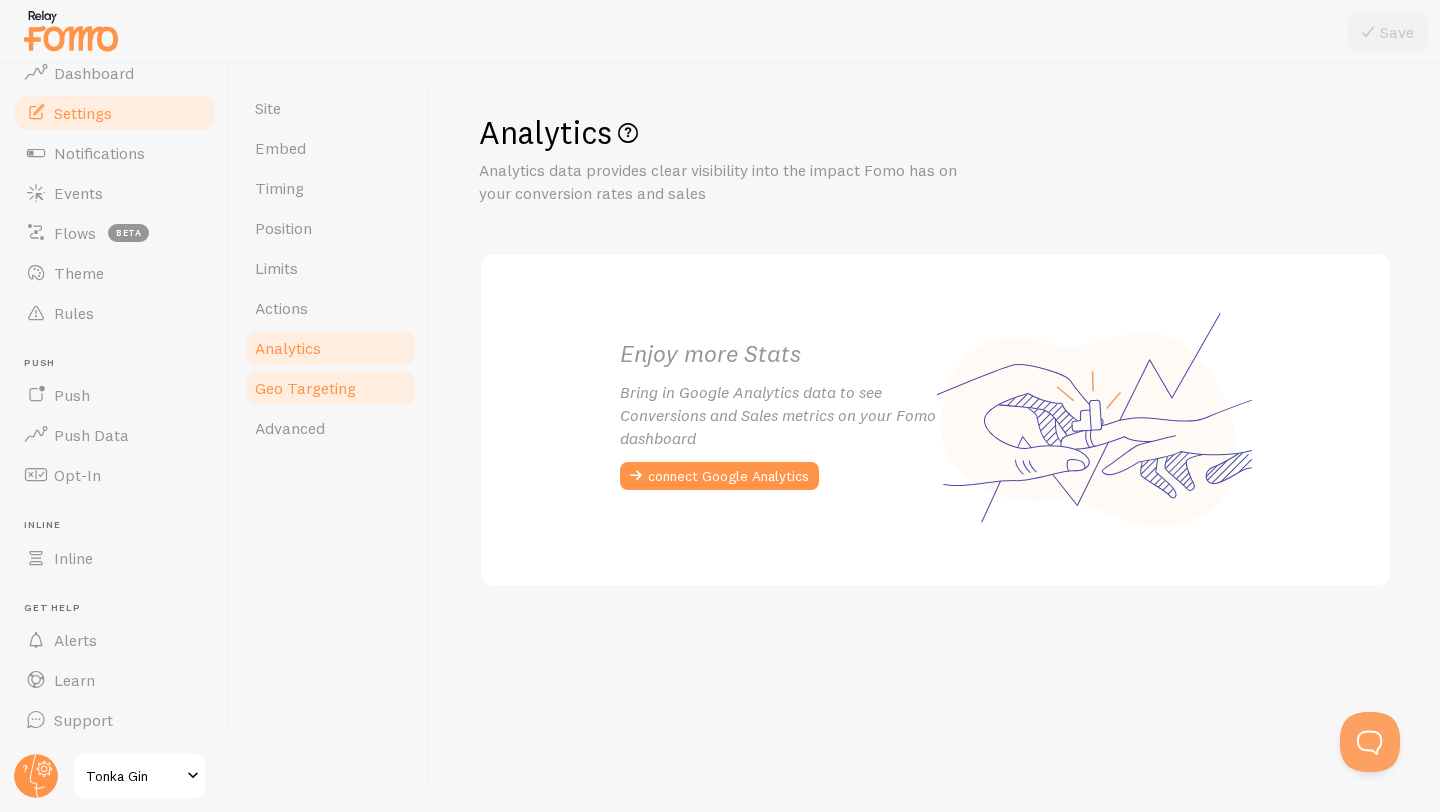 click on "Geo Targeting" at bounding box center [305, 388] 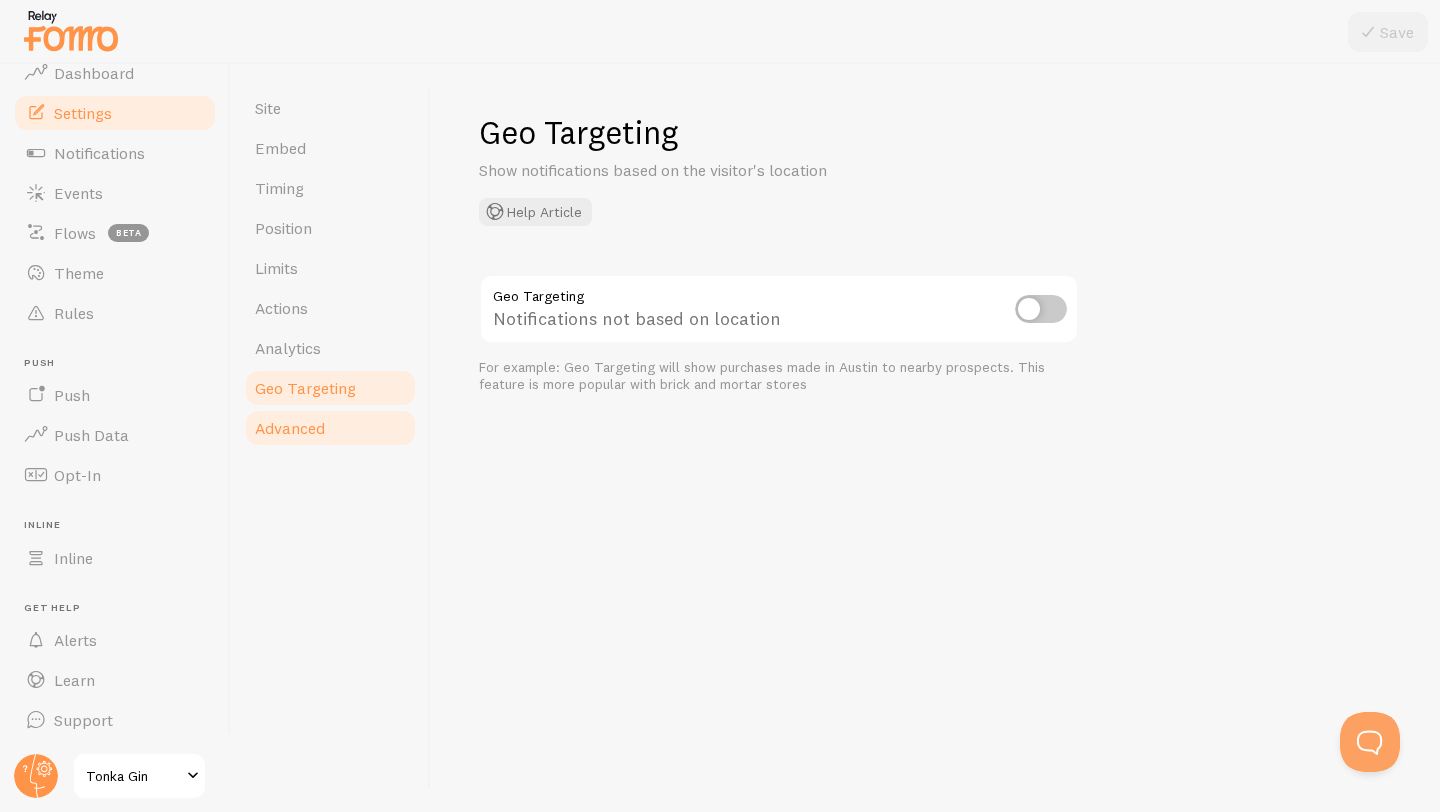 click on "Advanced" at bounding box center (330, 428) 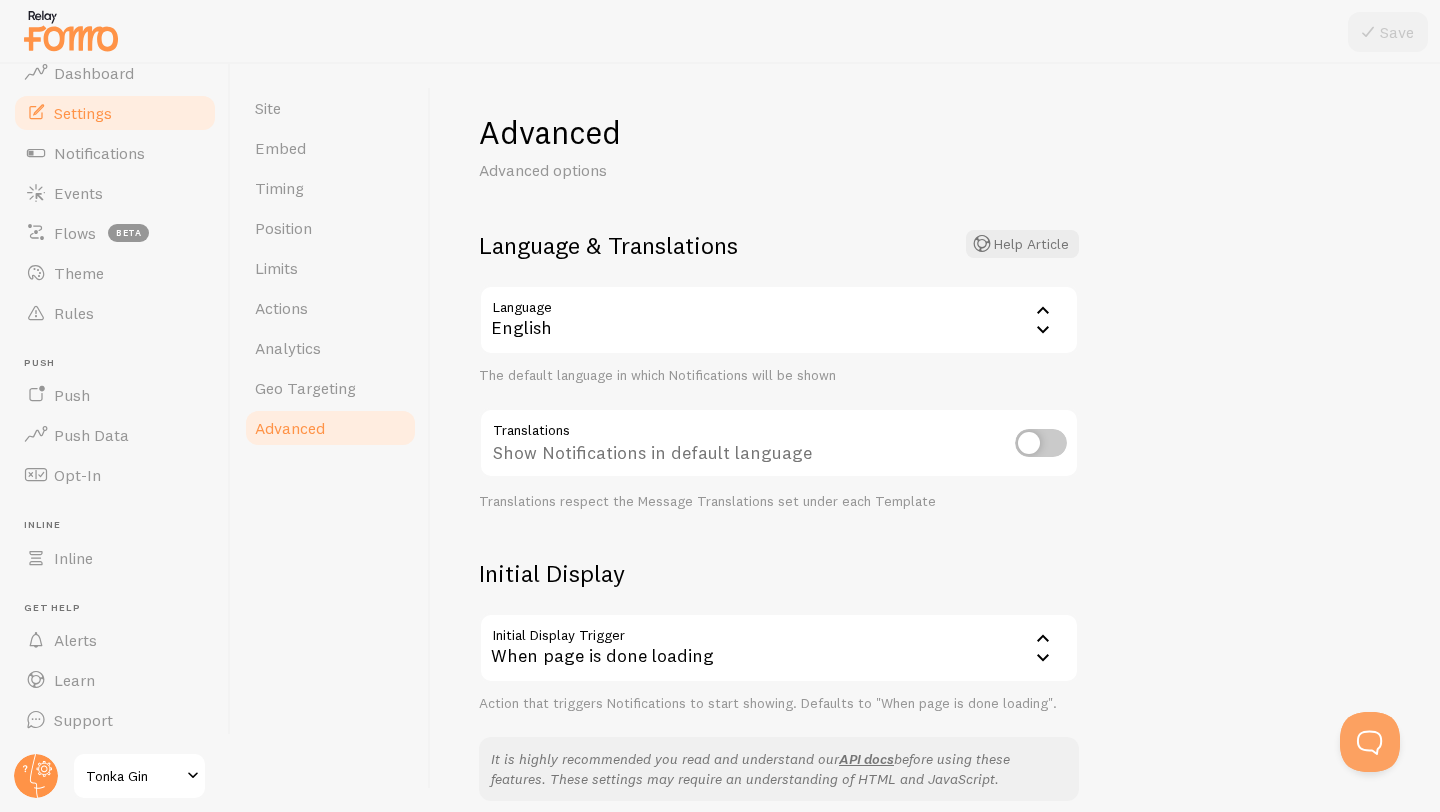 click on "English" at bounding box center (779, 320) 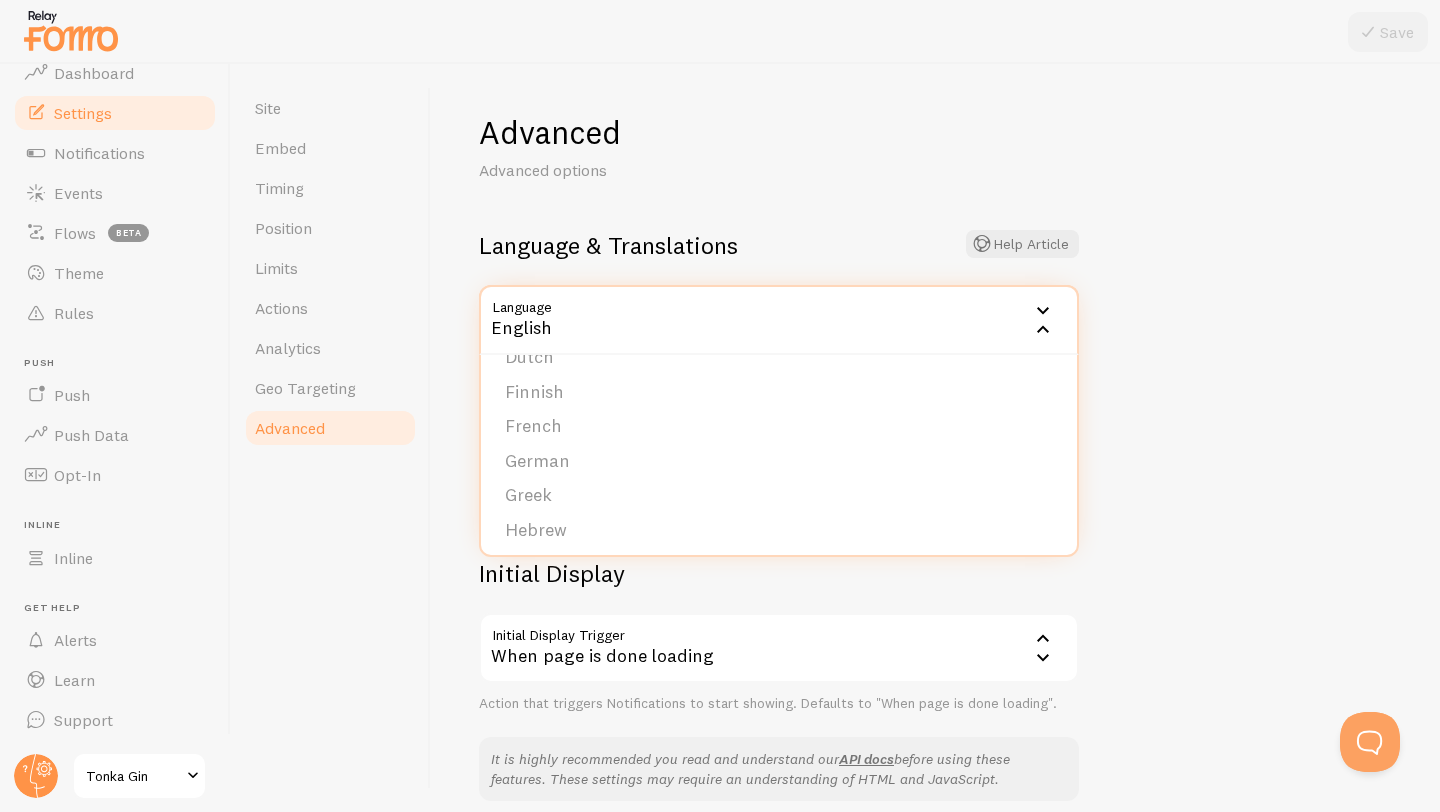 scroll, scrollTop: 263, scrollLeft: 0, axis: vertical 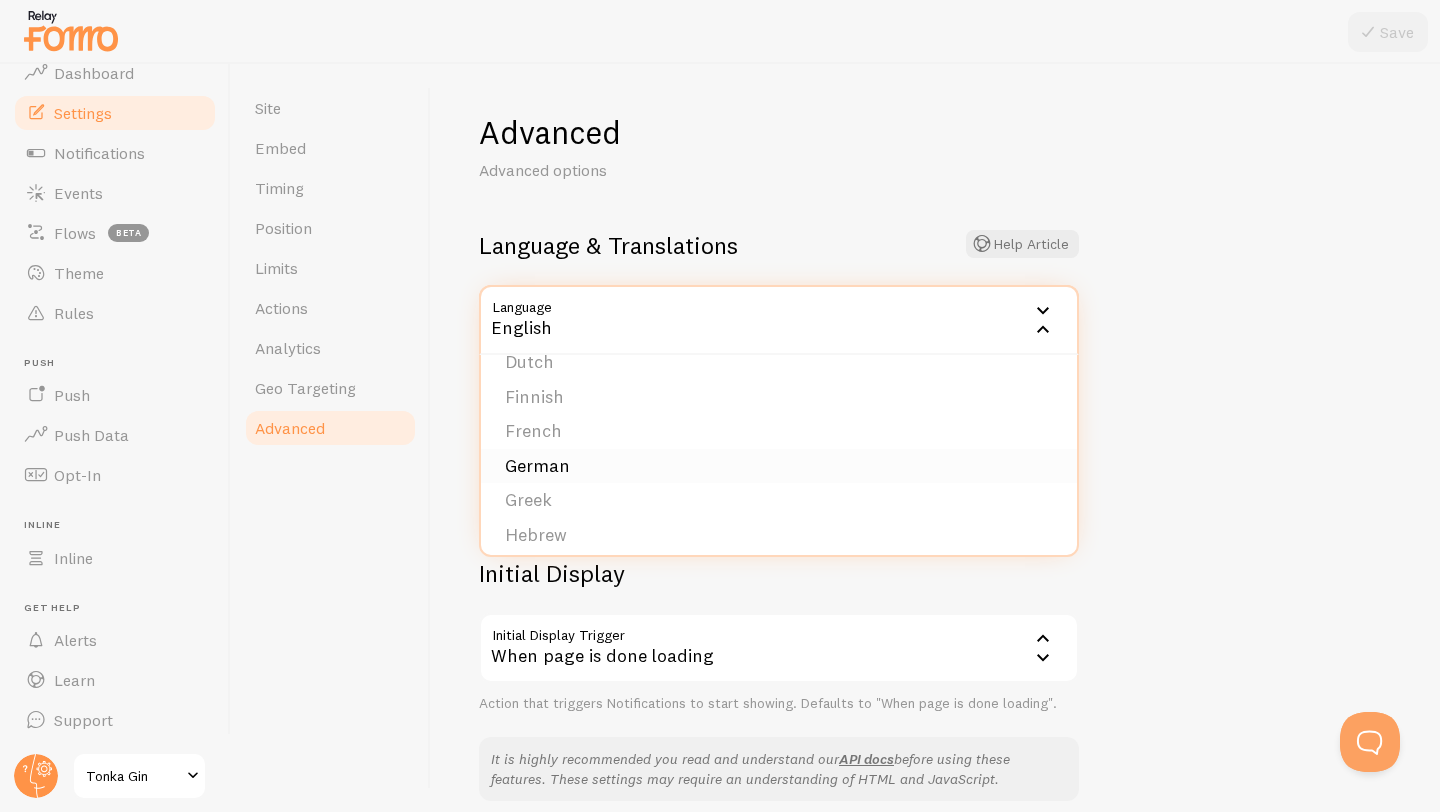 click on "German" at bounding box center (779, 466) 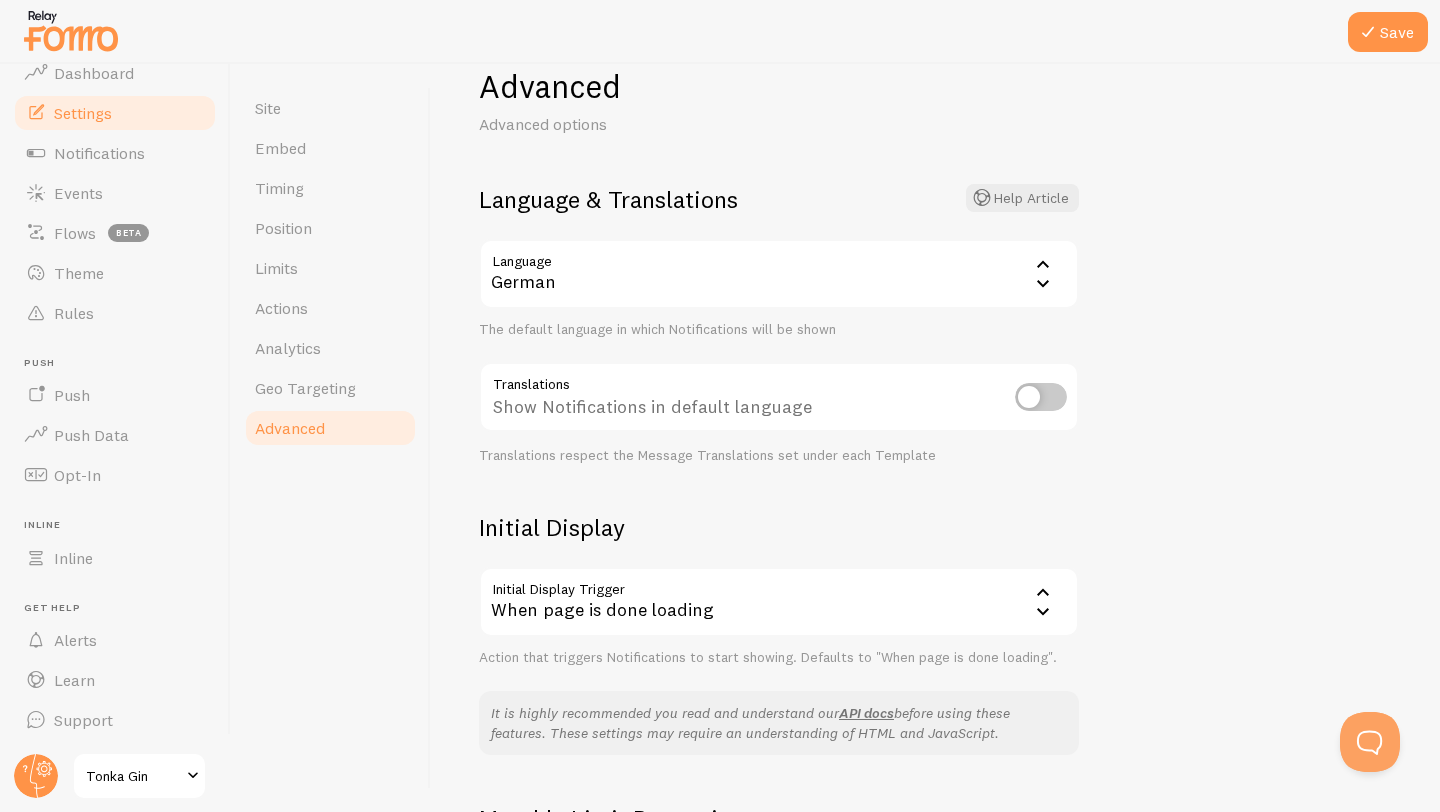scroll, scrollTop: 50, scrollLeft: 0, axis: vertical 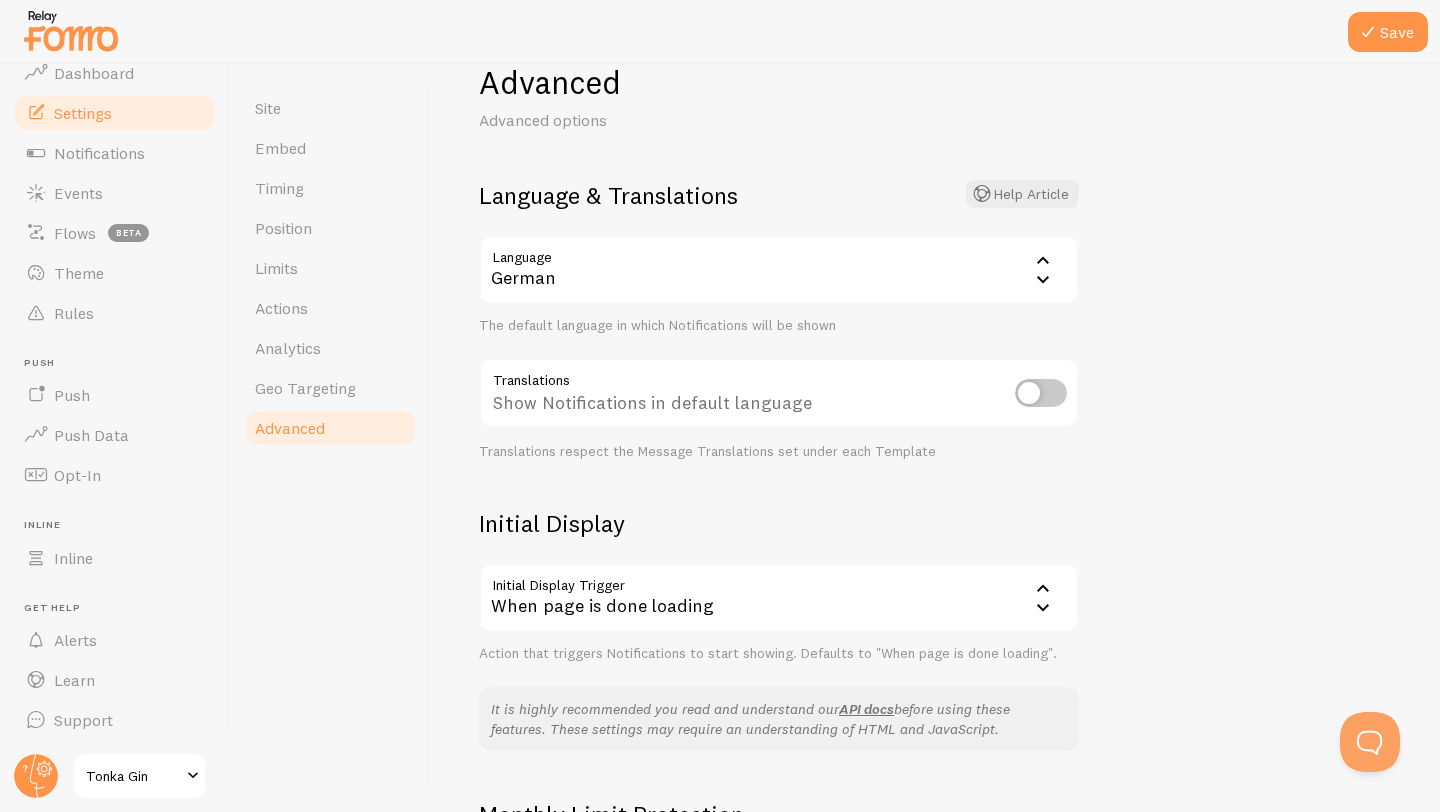 click at bounding box center [1041, 393] 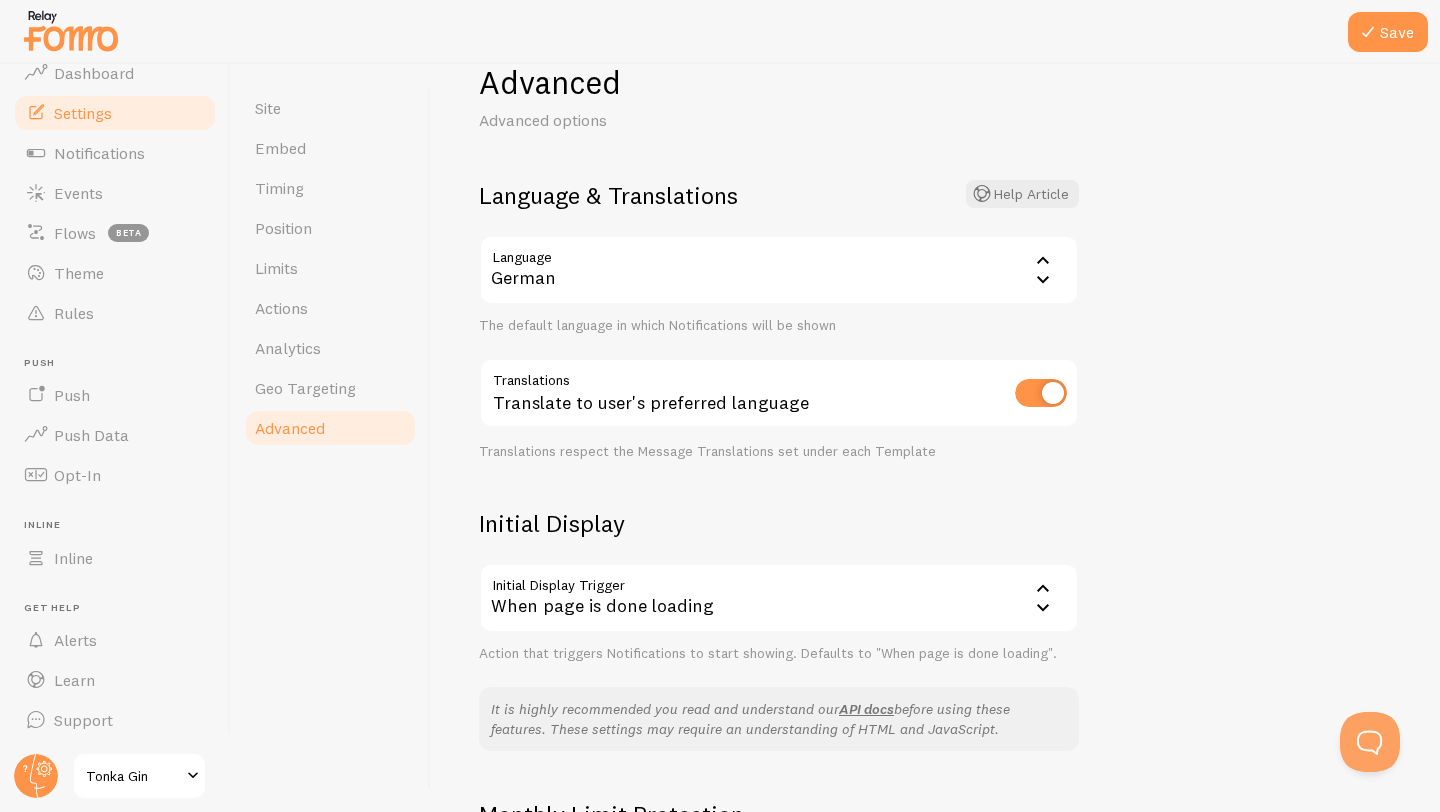 click at bounding box center [1041, 393] 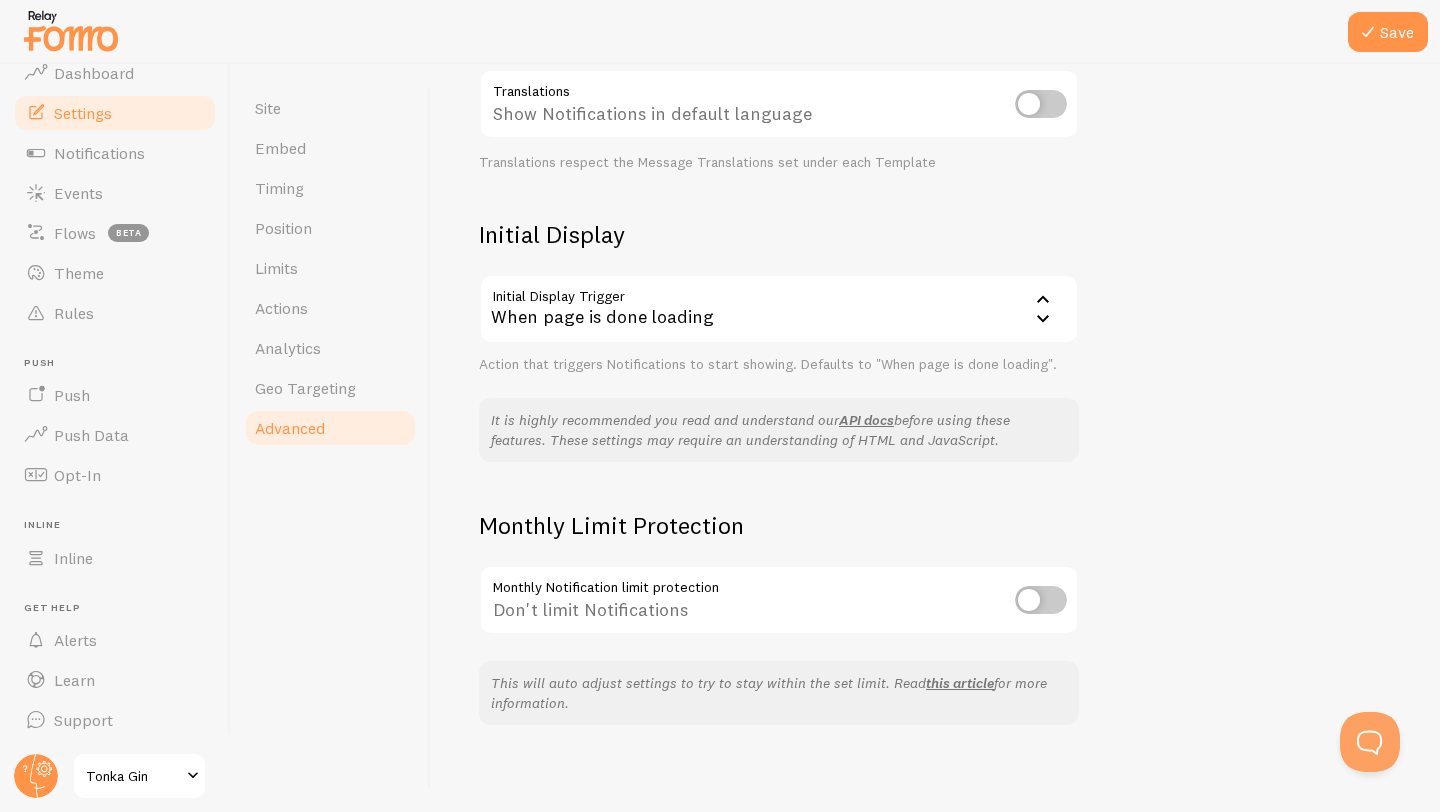 scroll, scrollTop: 348, scrollLeft: 0, axis: vertical 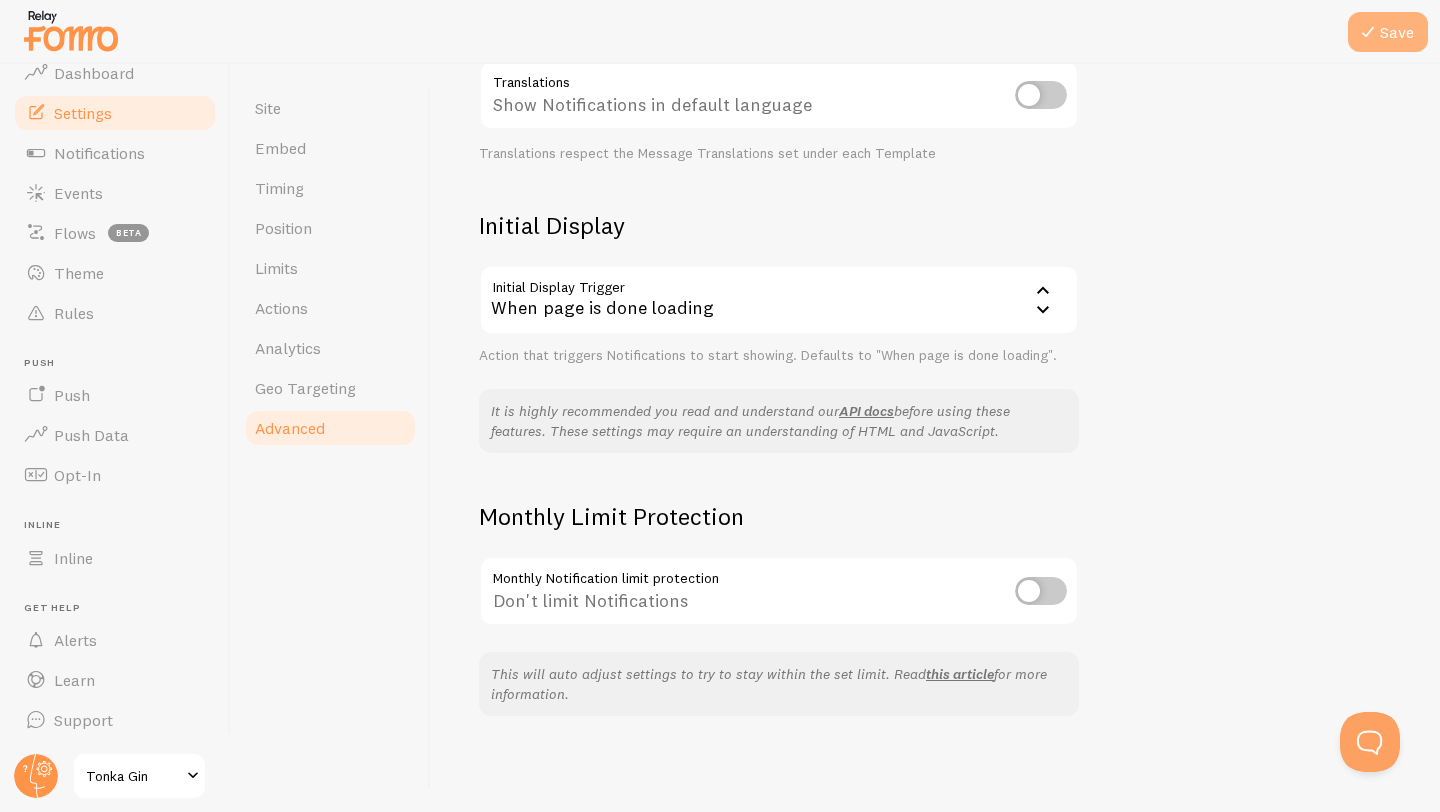 click on "Save" at bounding box center (1388, 32) 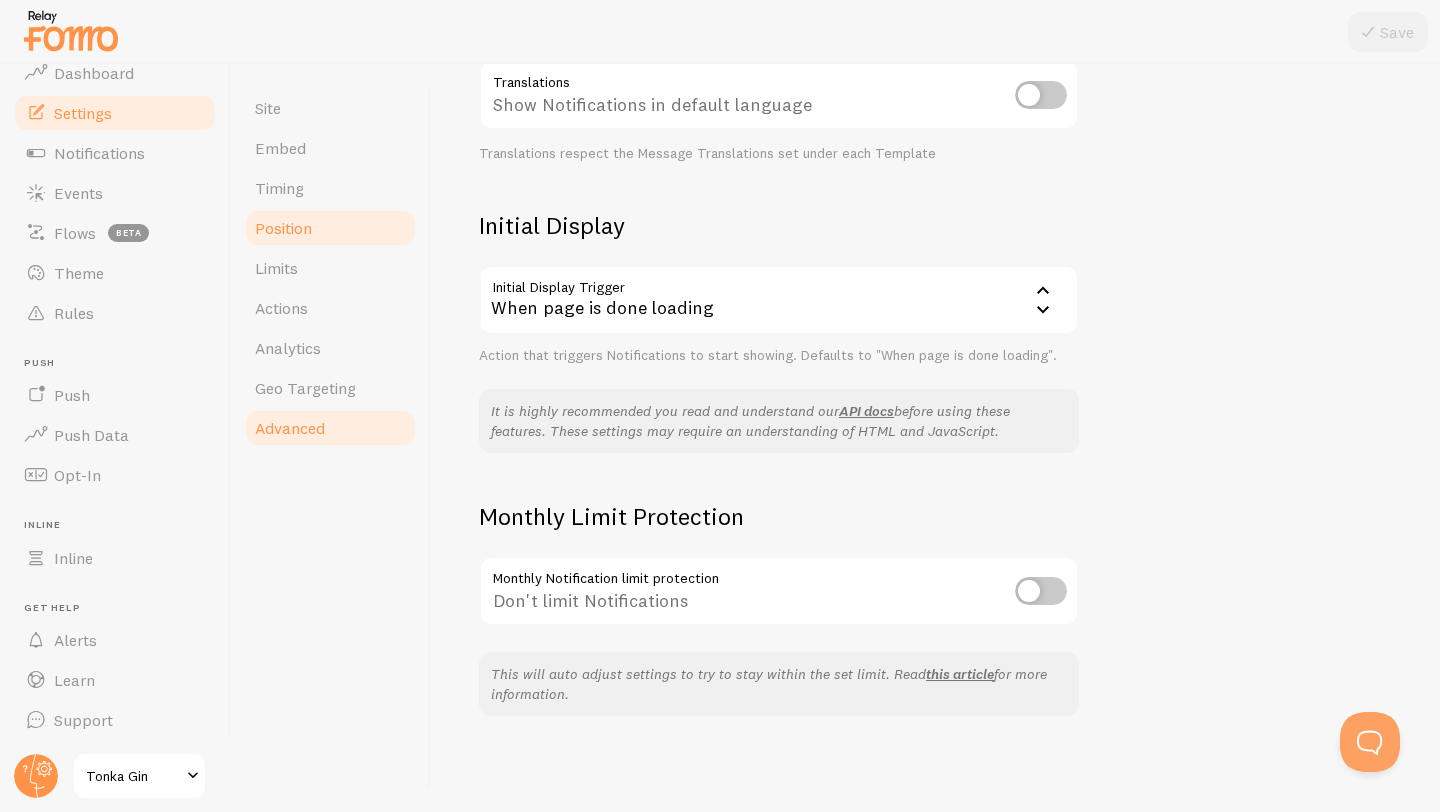 click on "Position" at bounding box center (283, 228) 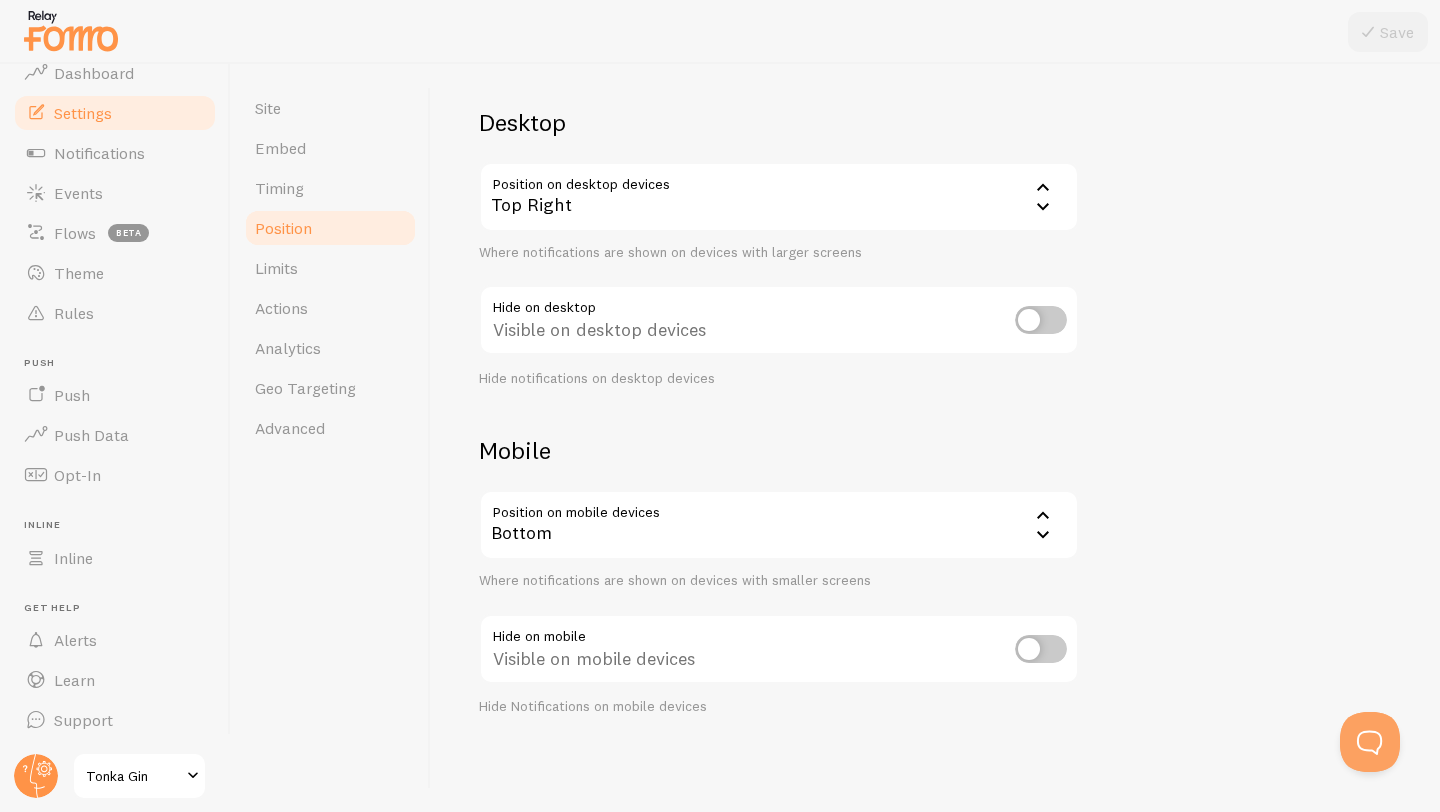 scroll, scrollTop: 0, scrollLeft: 0, axis: both 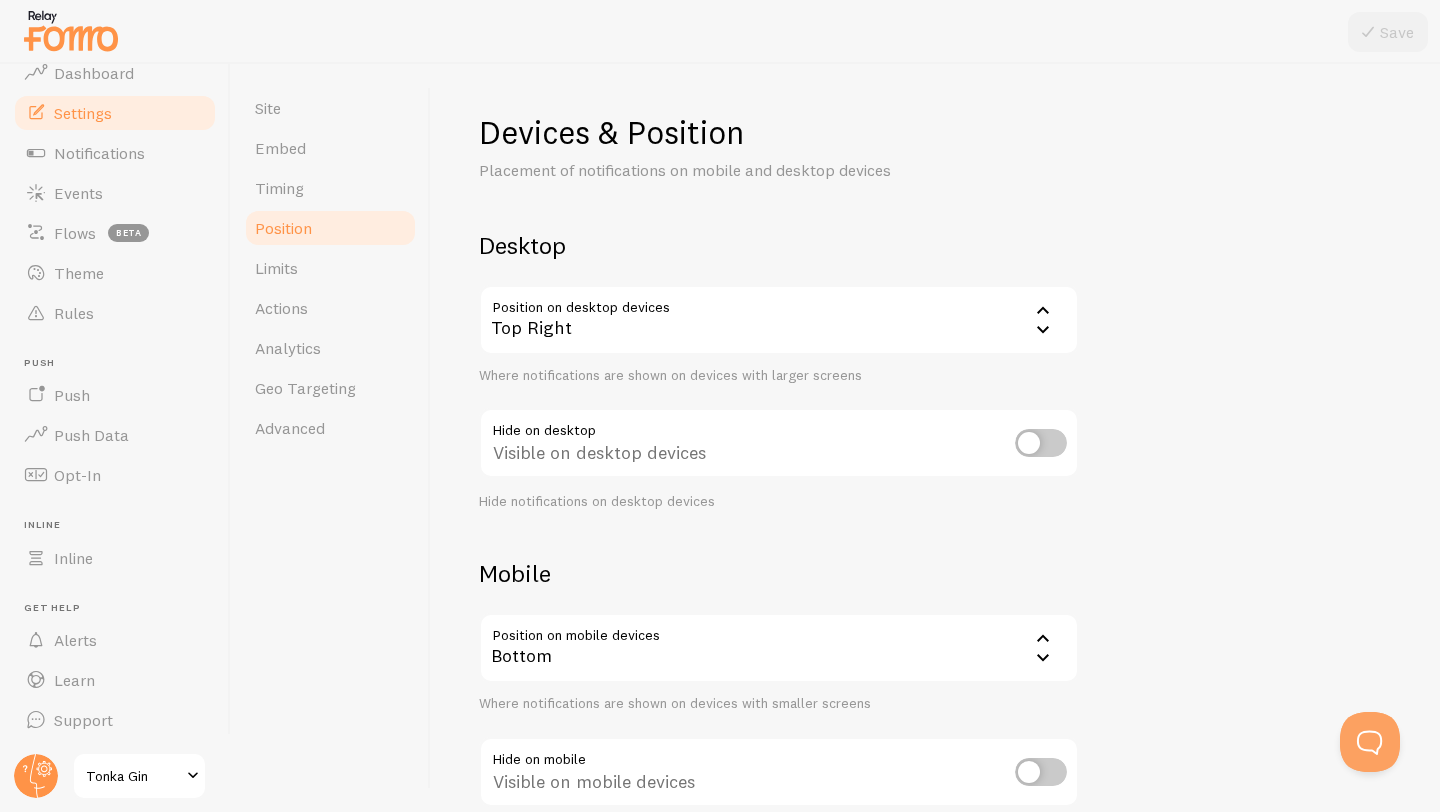 click on "Top Right" at bounding box center [779, 320] 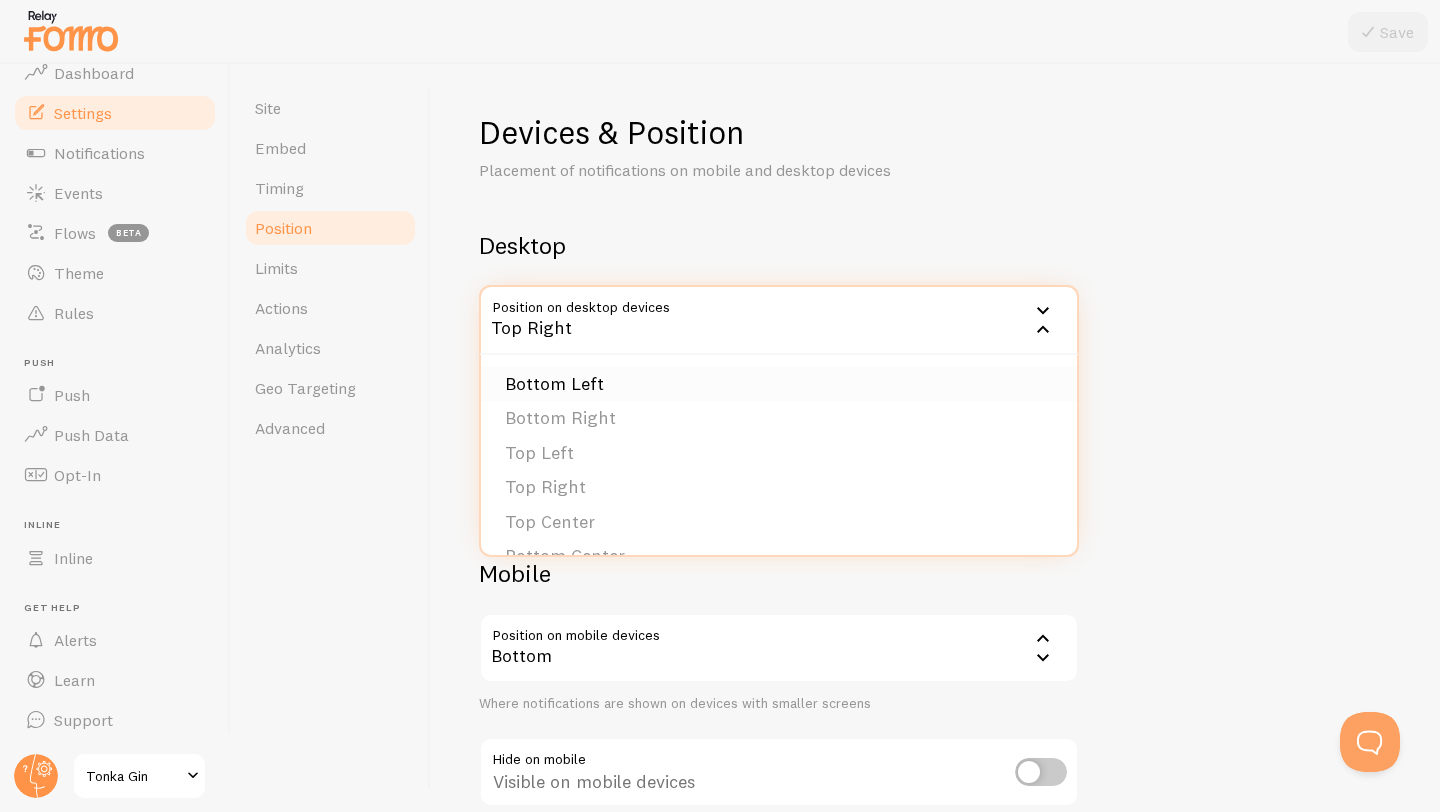 click on "Bottom Left" at bounding box center (779, 384) 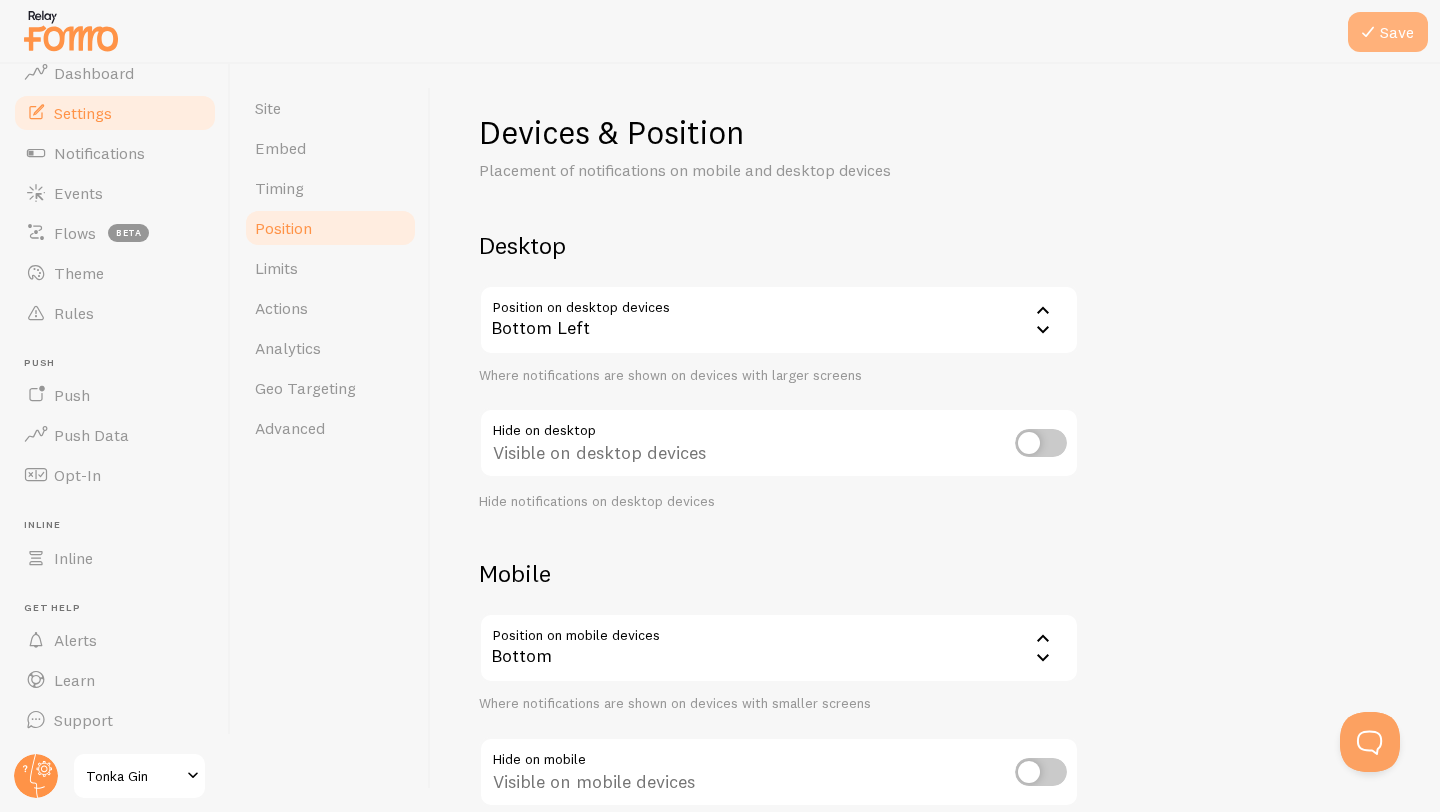 click on "Save" at bounding box center (1388, 32) 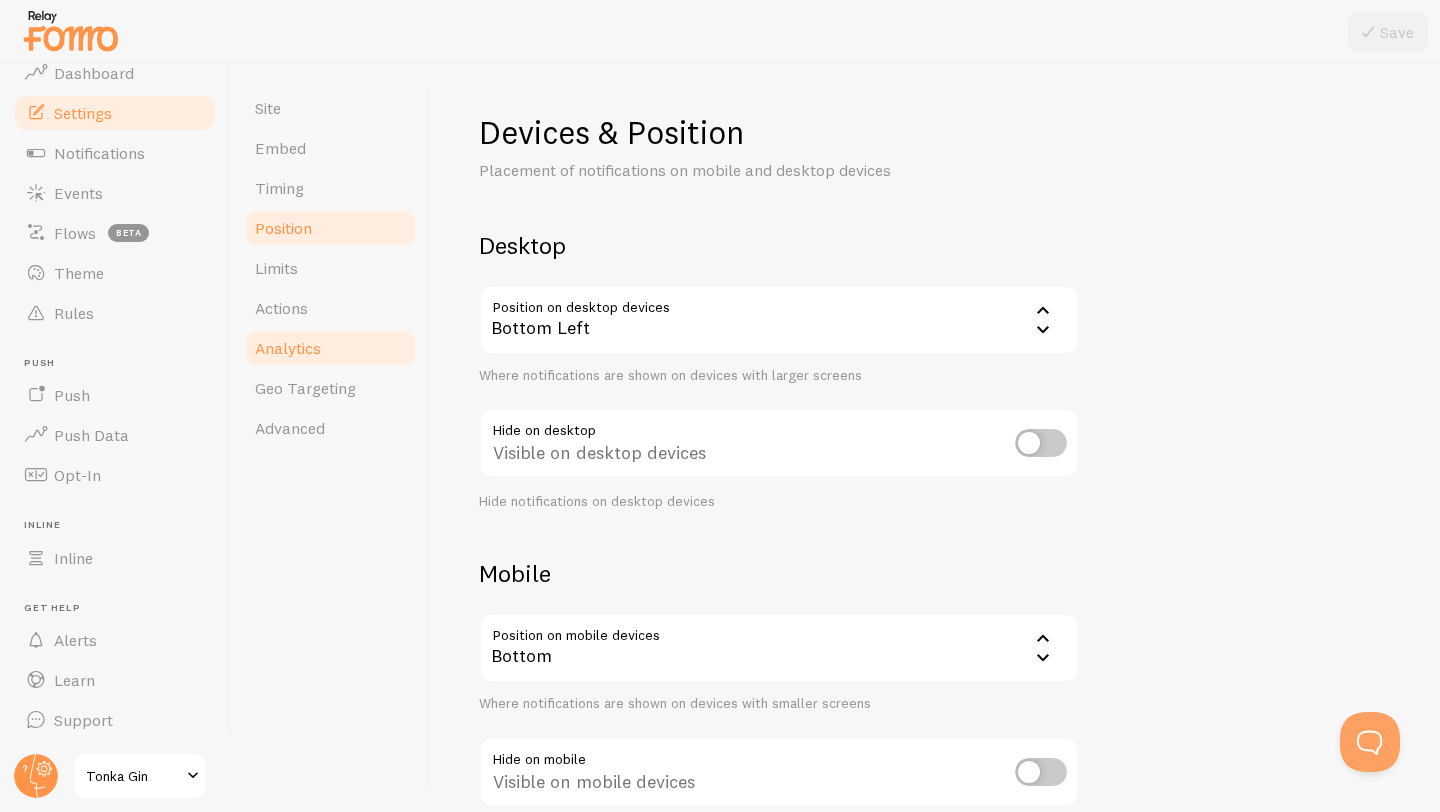 click on "Analytics" at bounding box center [288, 348] 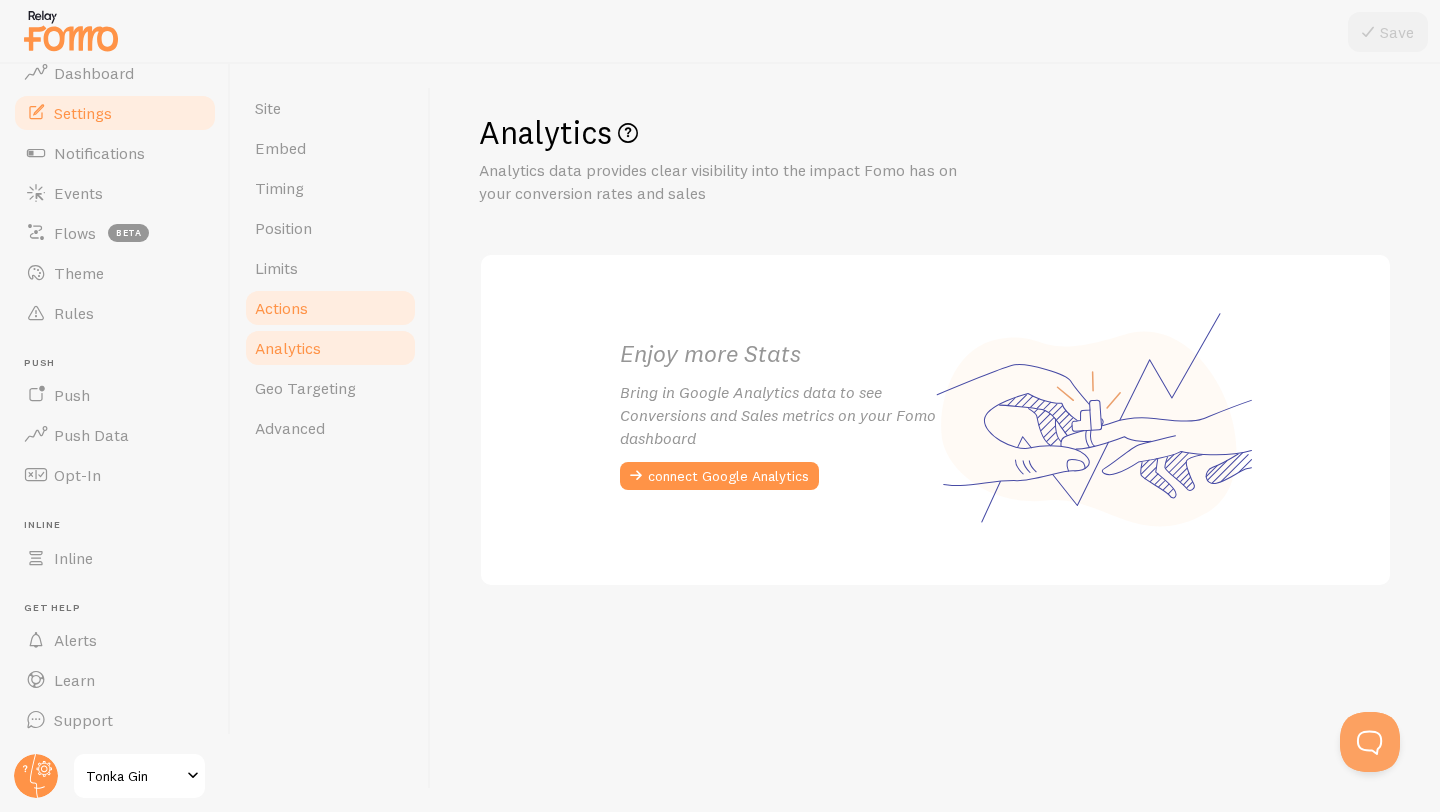 click on "Actions" at bounding box center (330, 308) 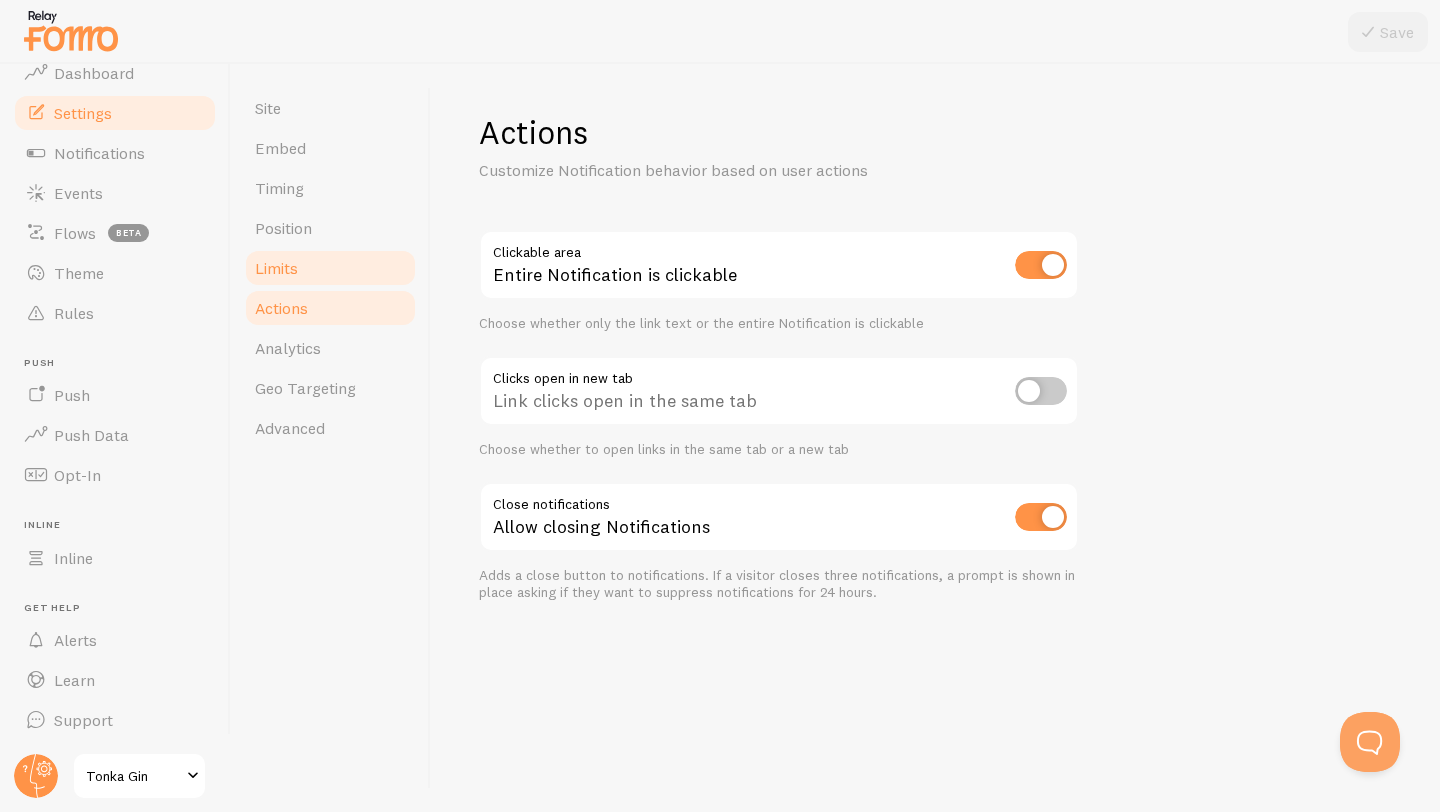 click on "Limits" at bounding box center [330, 268] 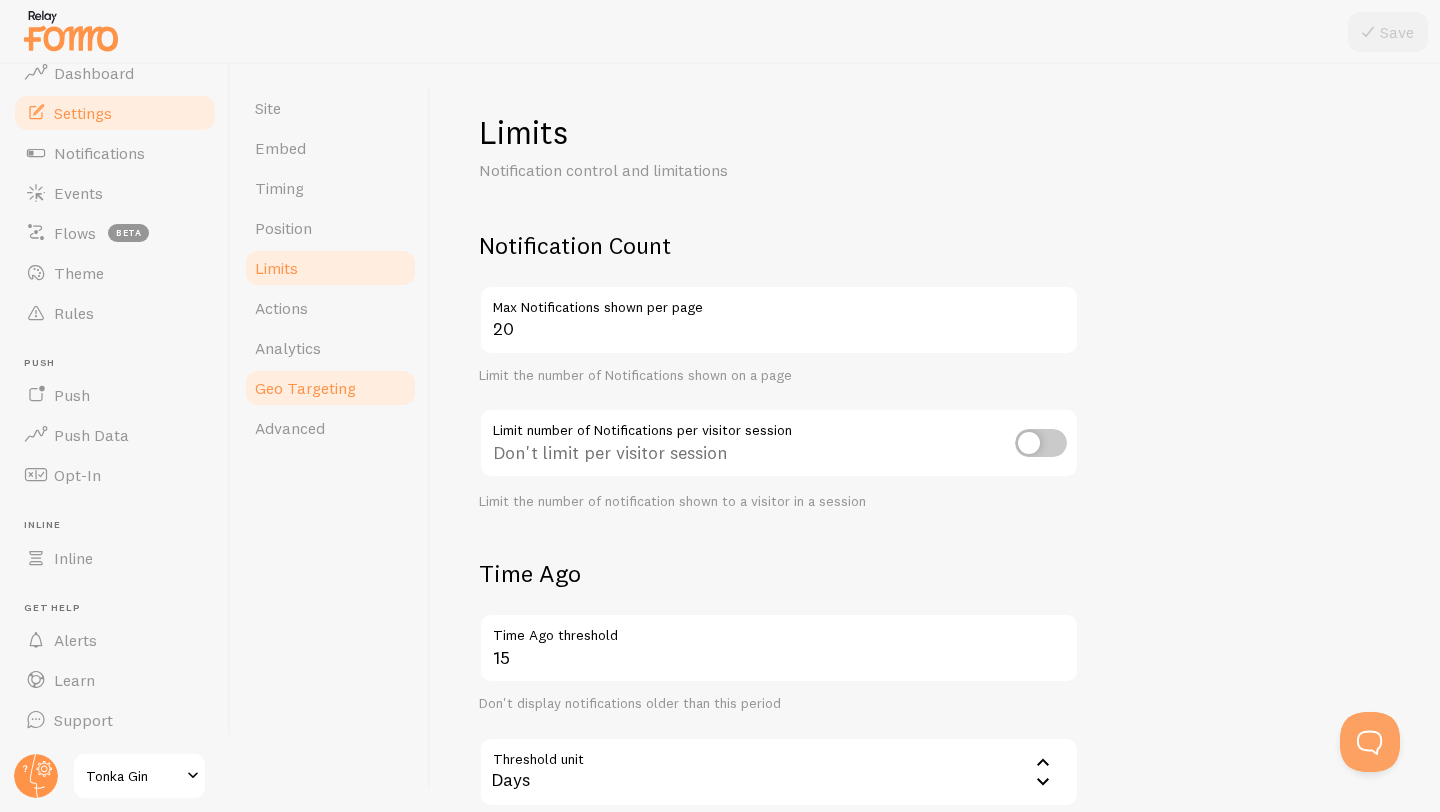 click on "Geo Targeting" at bounding box center [305, 388] 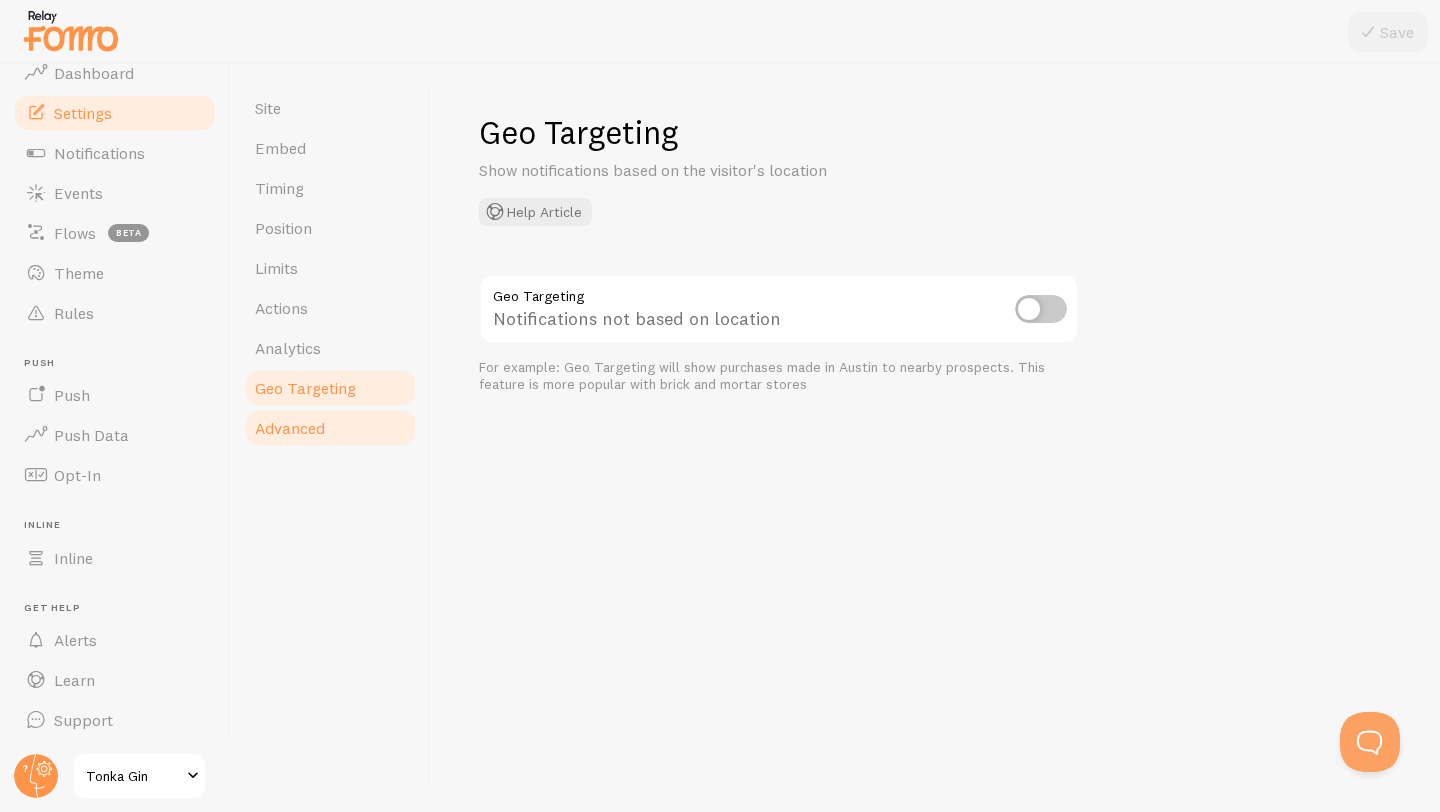 click on "Advanced" at bounding box center [290, 428] 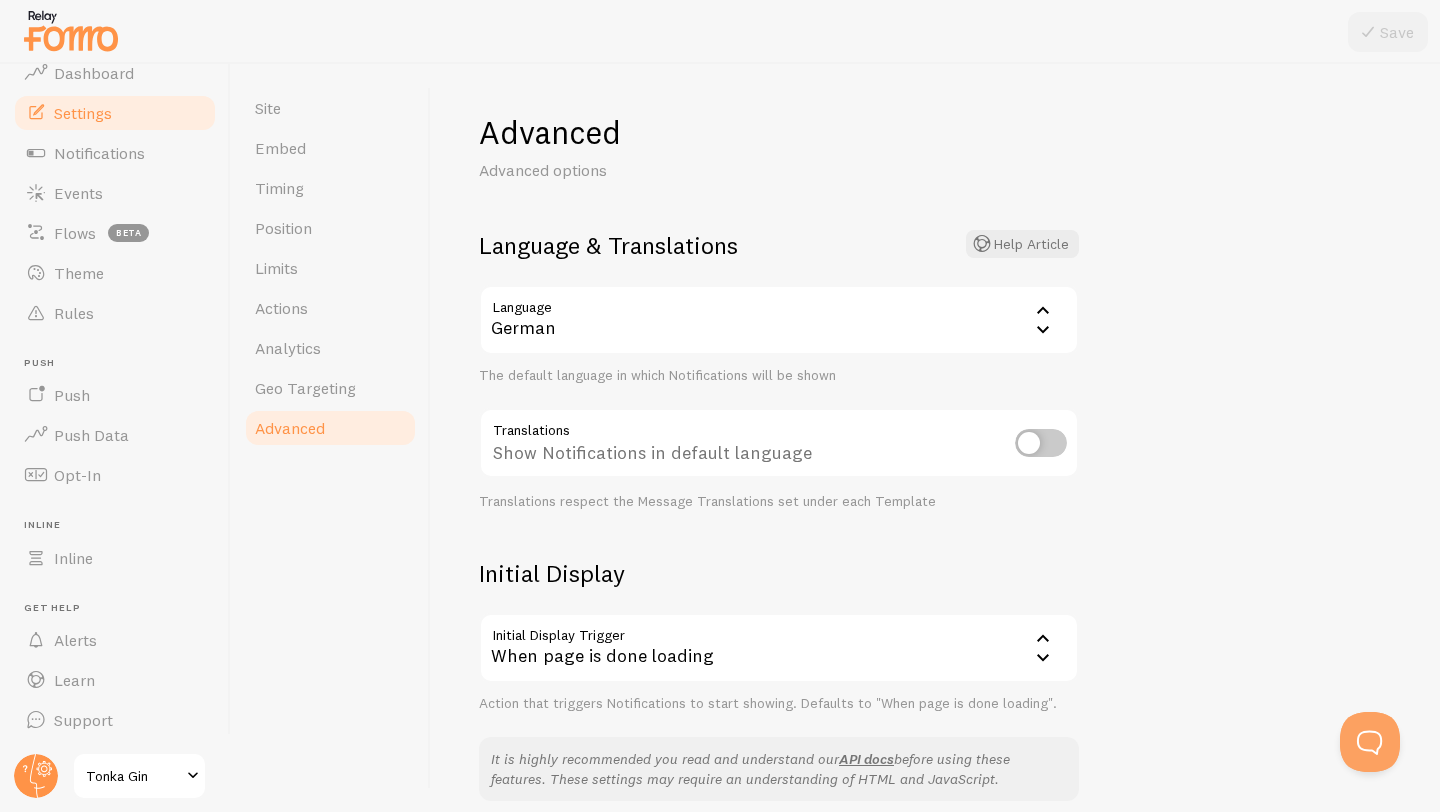 click at bounding box center [1041, 443] 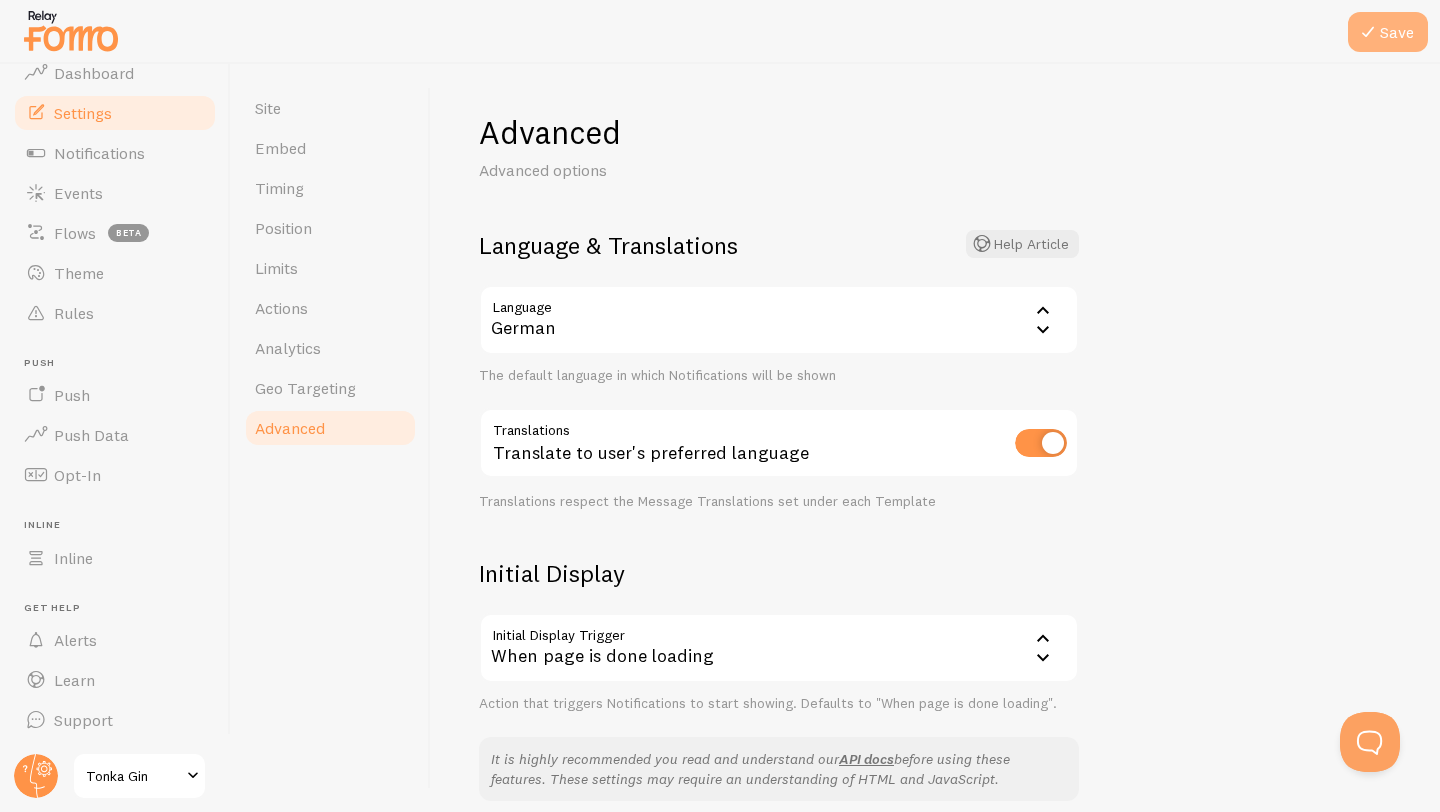 click on "Save" at bounding box center (1388, 32) 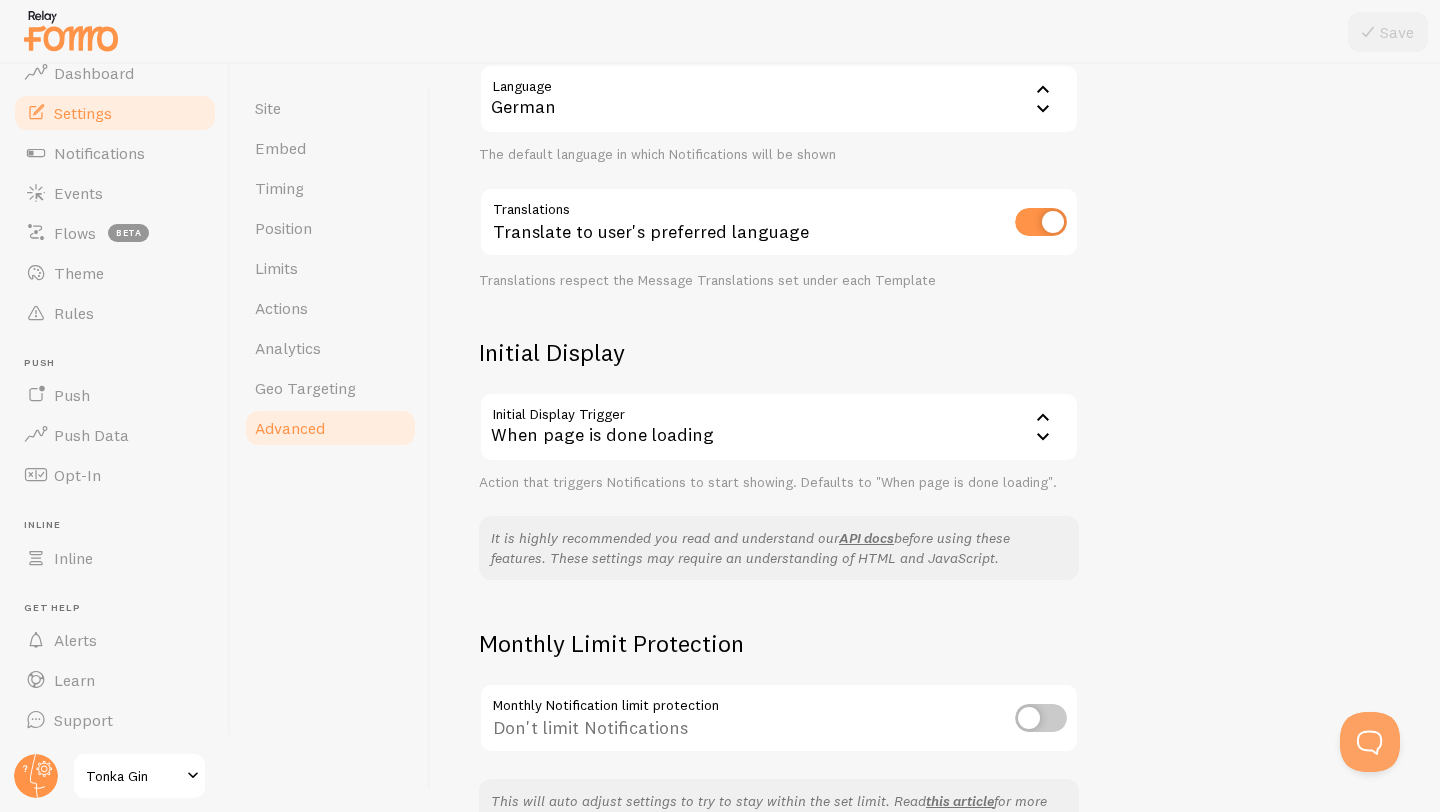 scroll, scrollTop: 348, scrollLeft: 0, axis: vertical 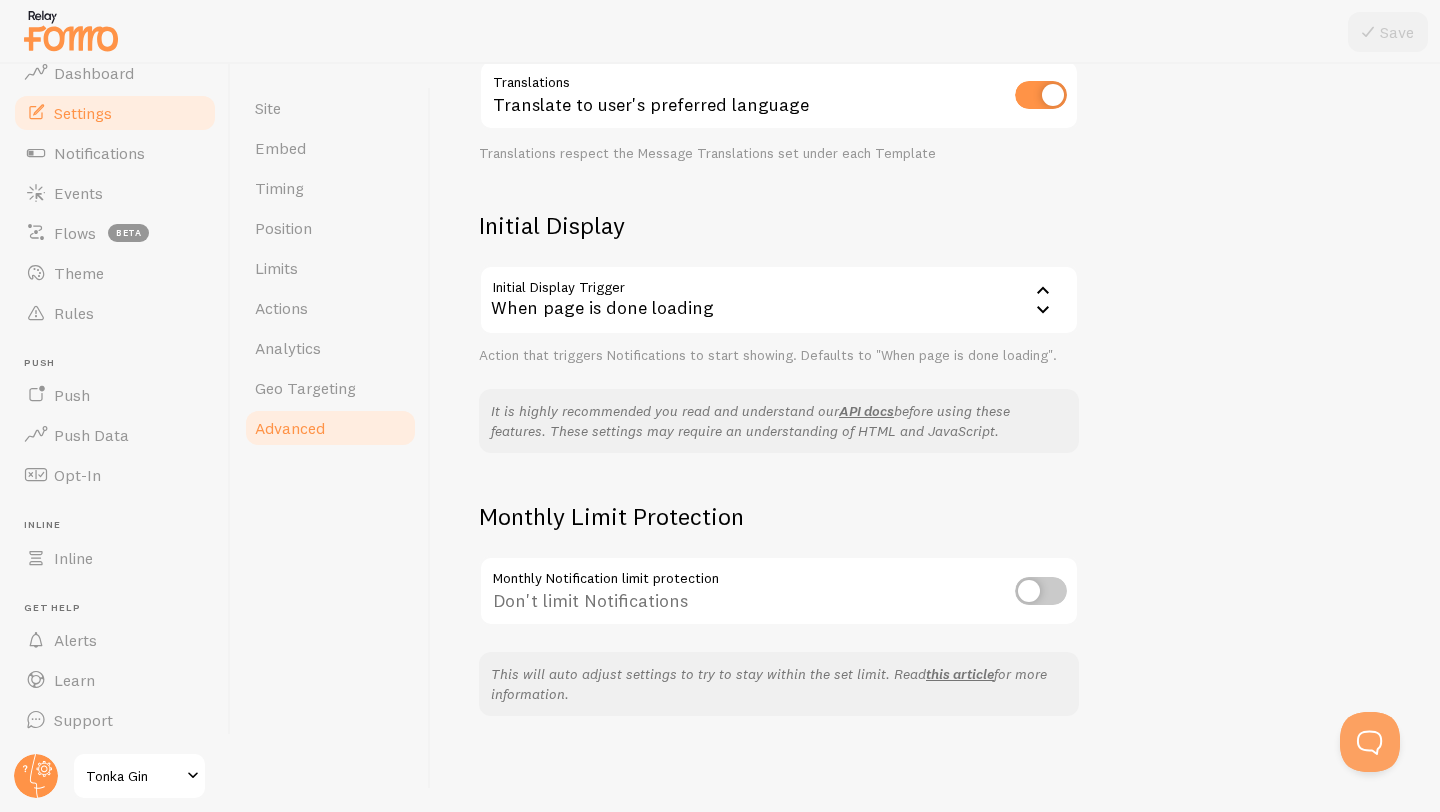click at bounding box center (1041, 591) 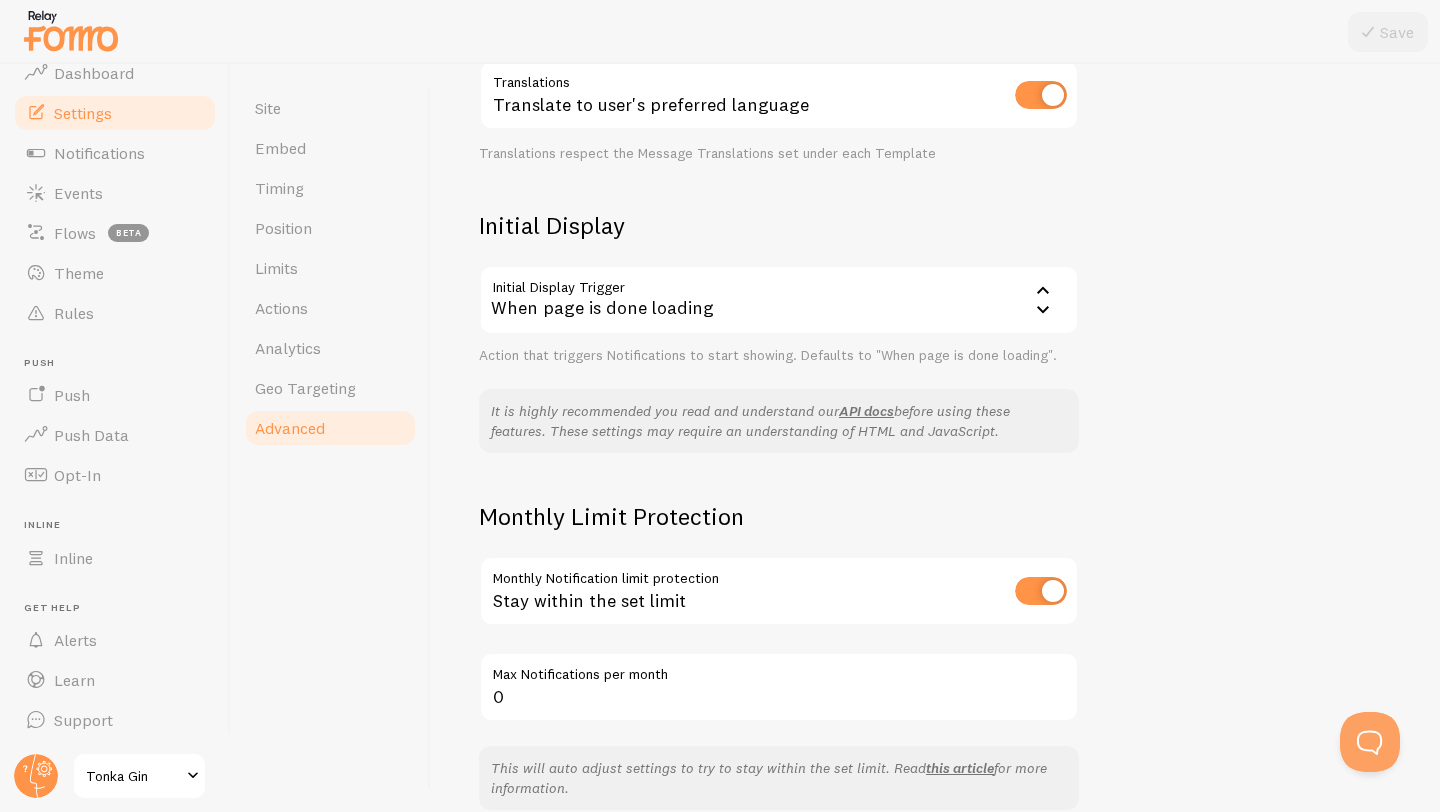 click at bounding box center (1041, 591) 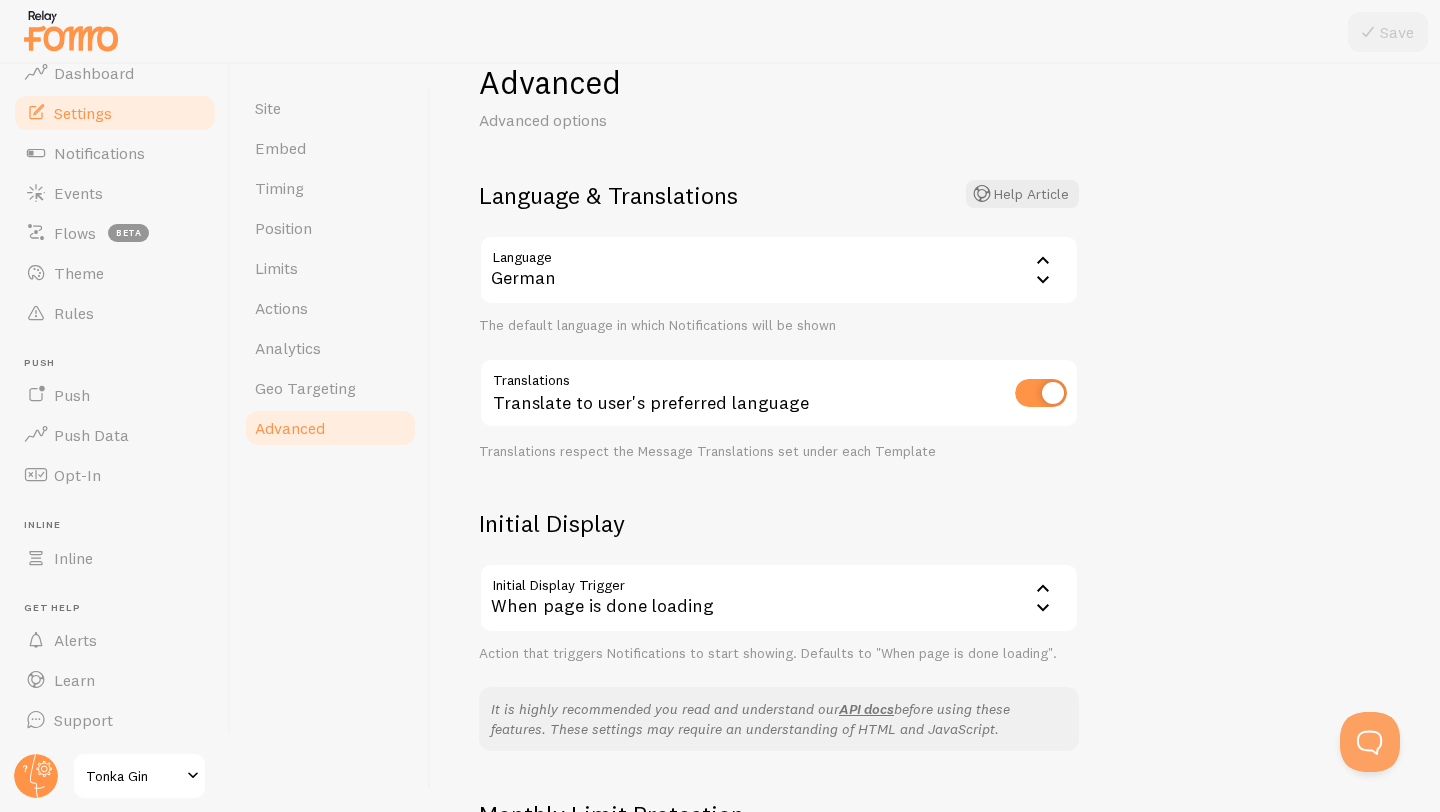 scroll, scrollTop: 0, scrollLeft: 0, axis: both 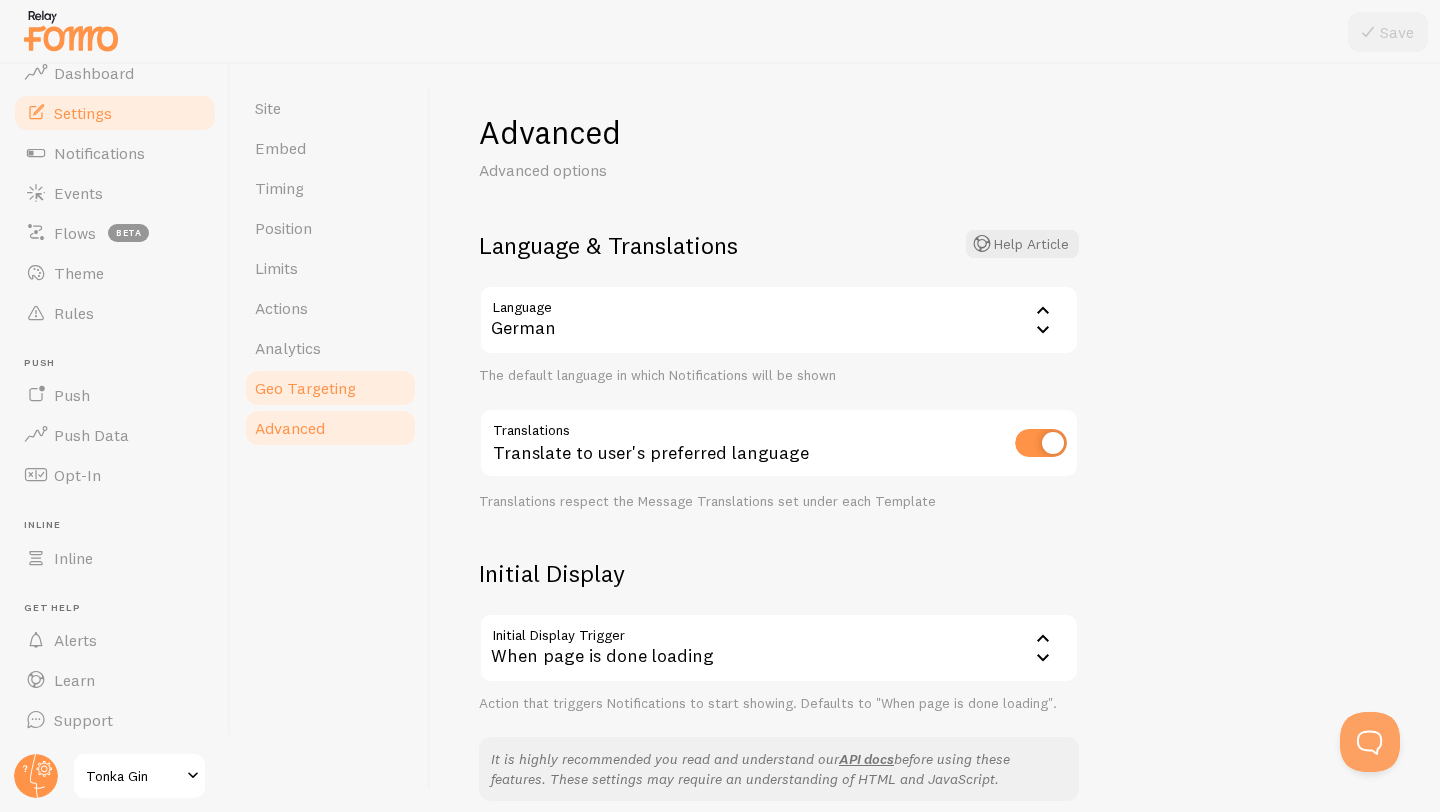 click on "Geo Targeting" at bounding box center [305, 388] 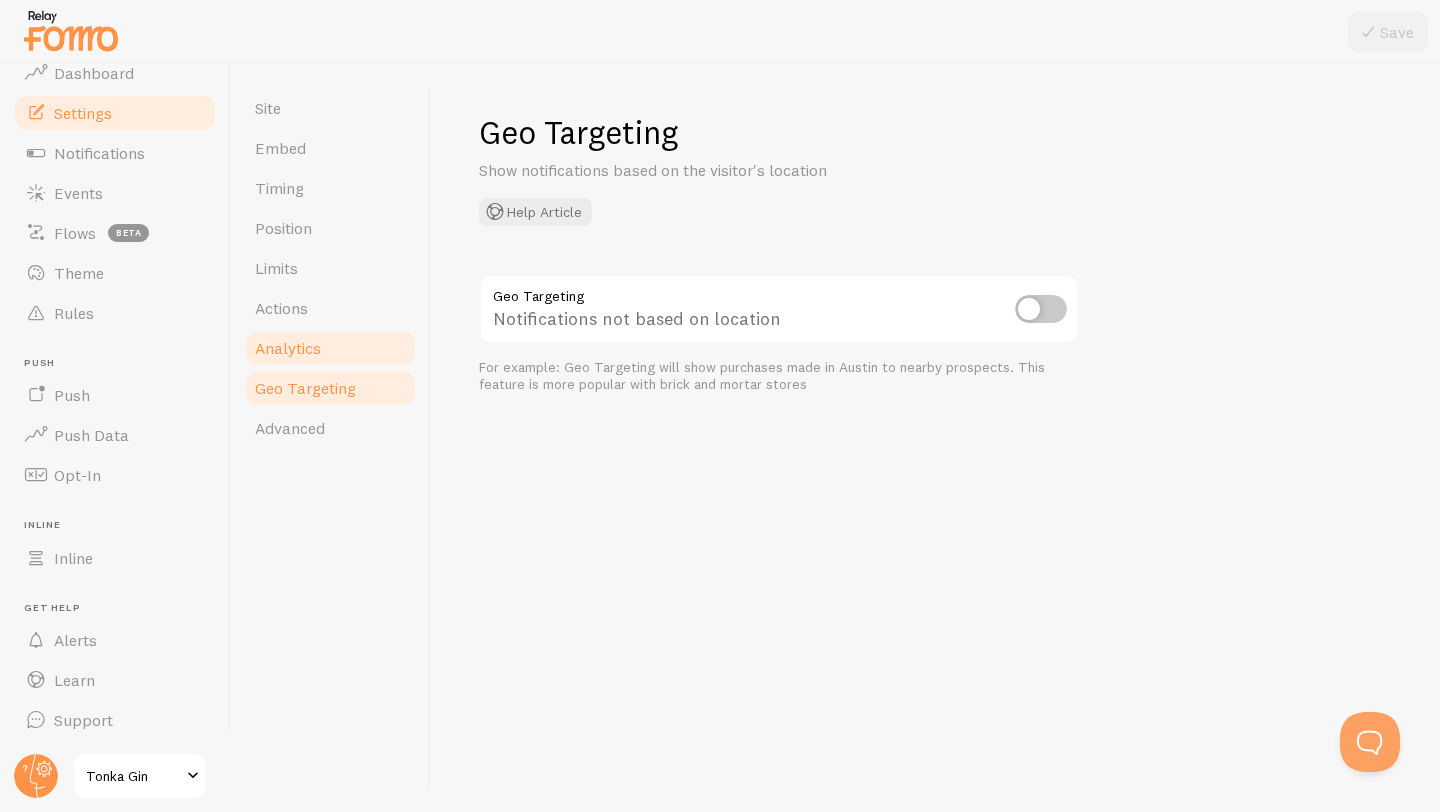 click on "Analytics" at bounding box center (288, 348) 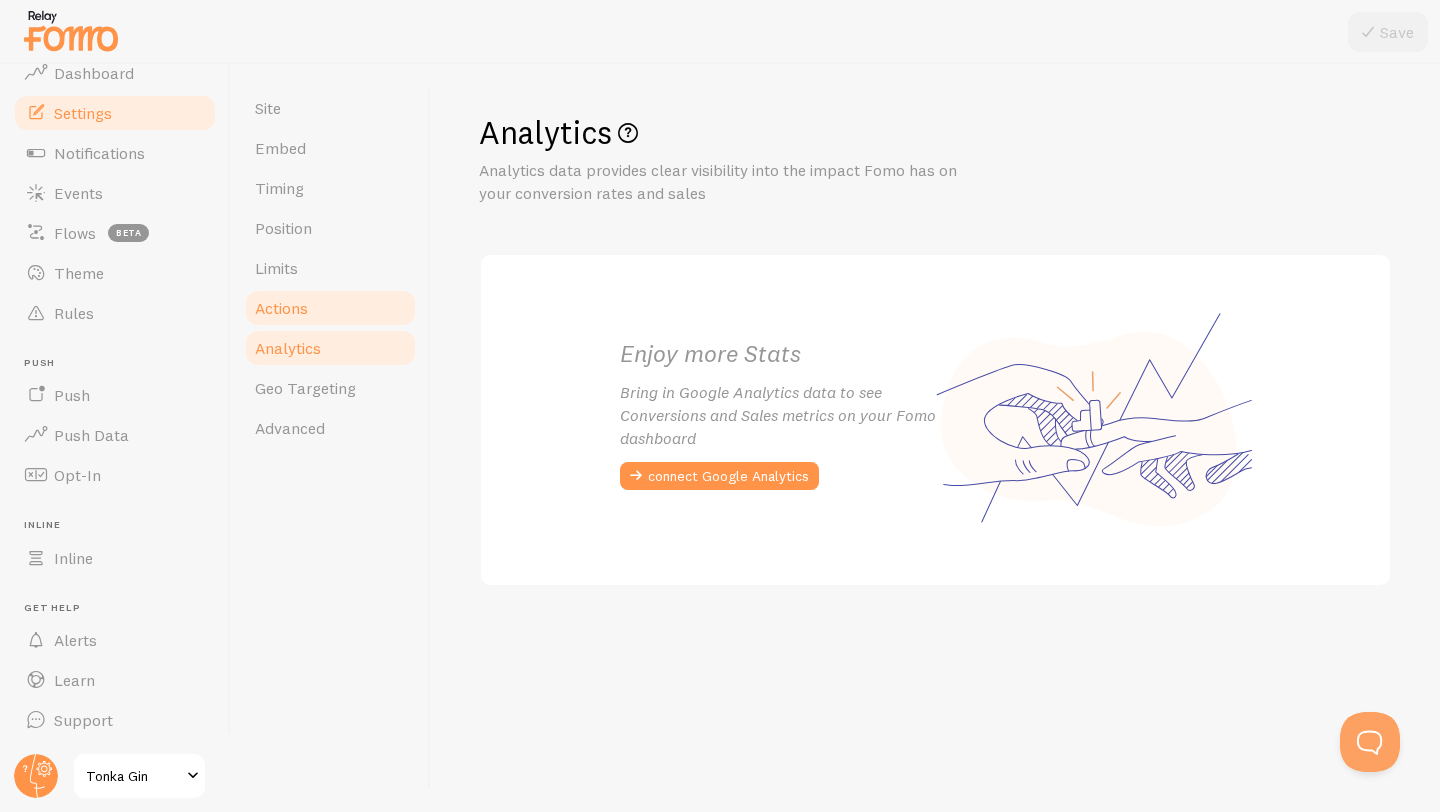 click on "Actions" at bounding box center [281, 308] 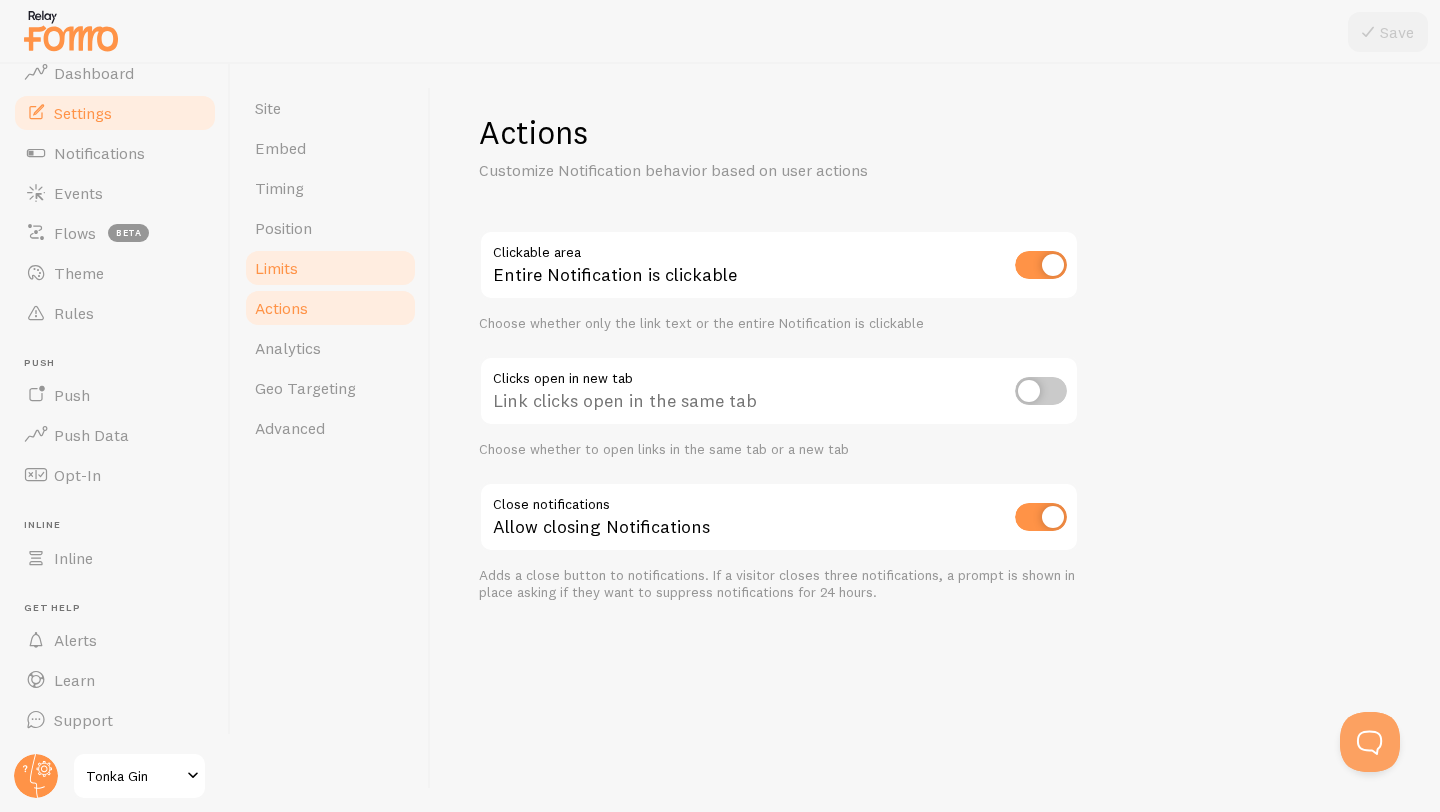 click on "Limits" at bounding box center [330, 268] 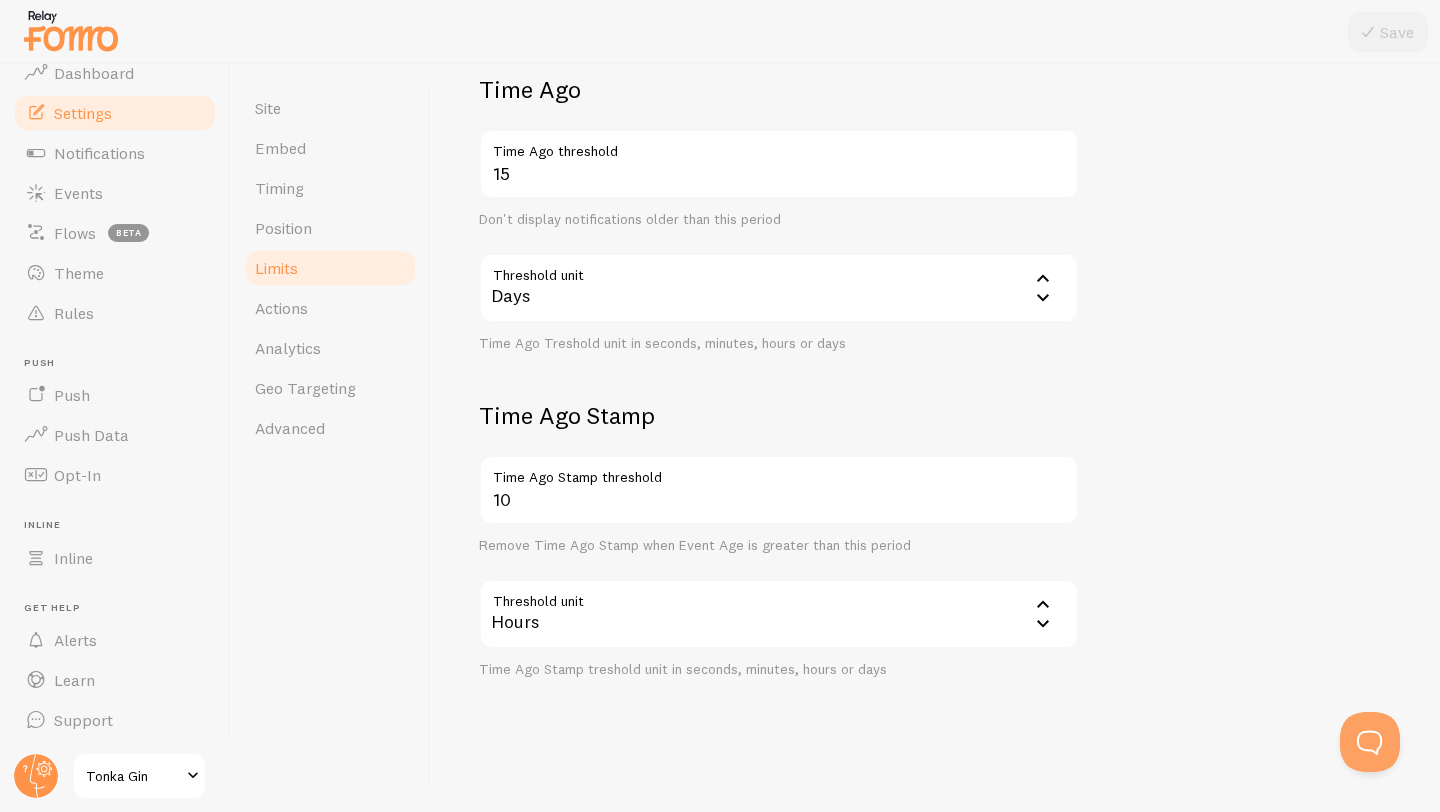 scroll, scrollTop: 0, scrollLeft: 0, axis: both 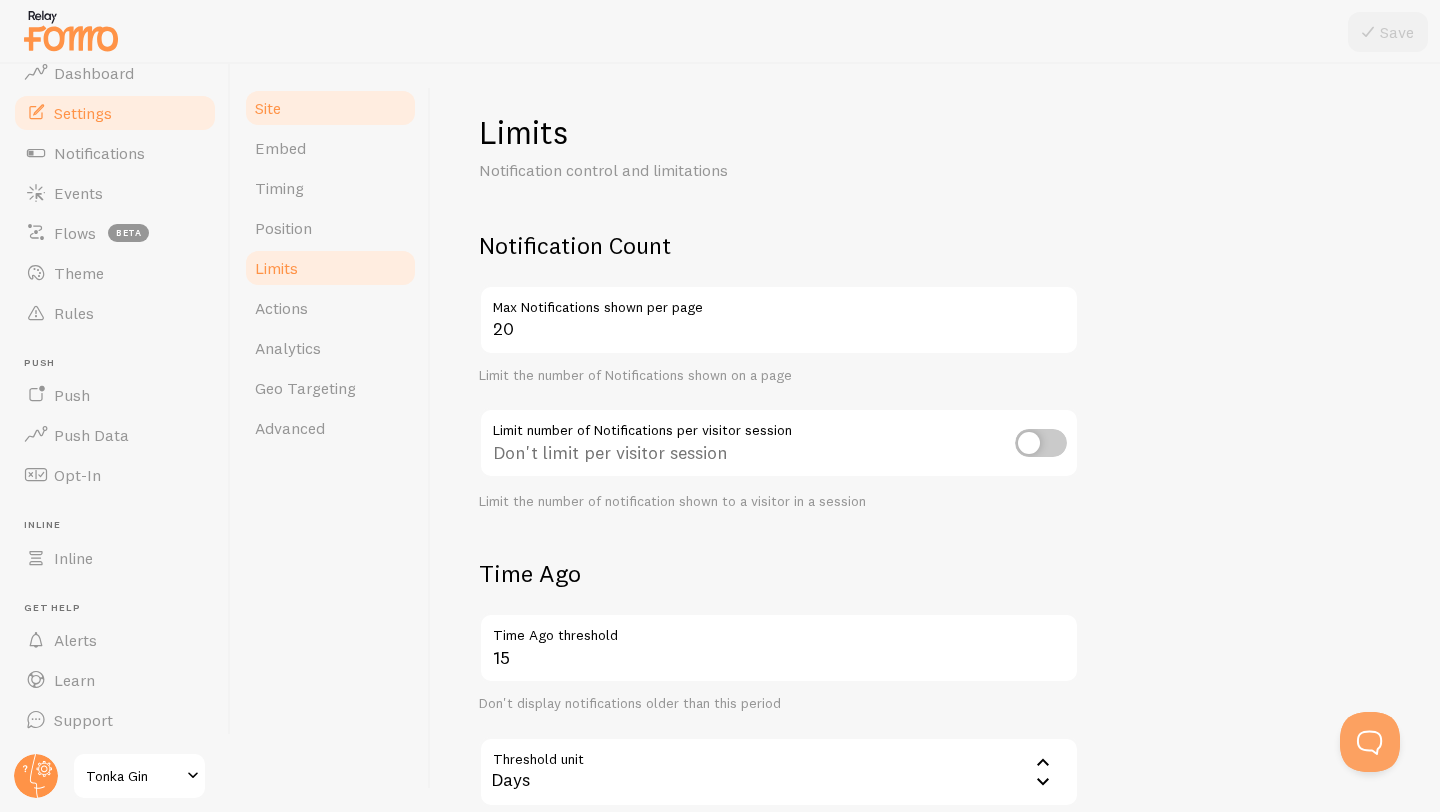 click on "Site" at bounding box center (330, 108) 